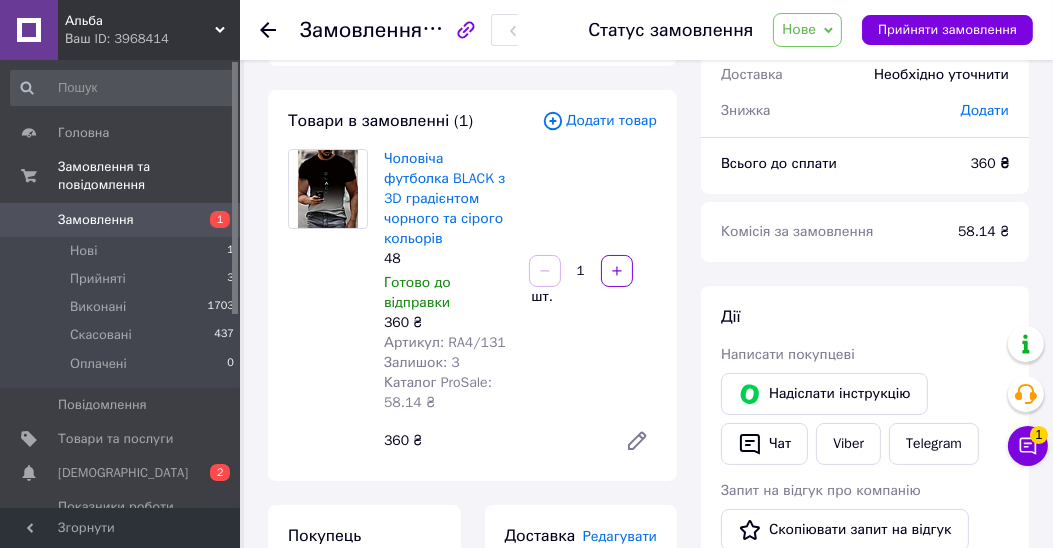scroll, scrollTop: 0, scrollLeft: 0, axis: both 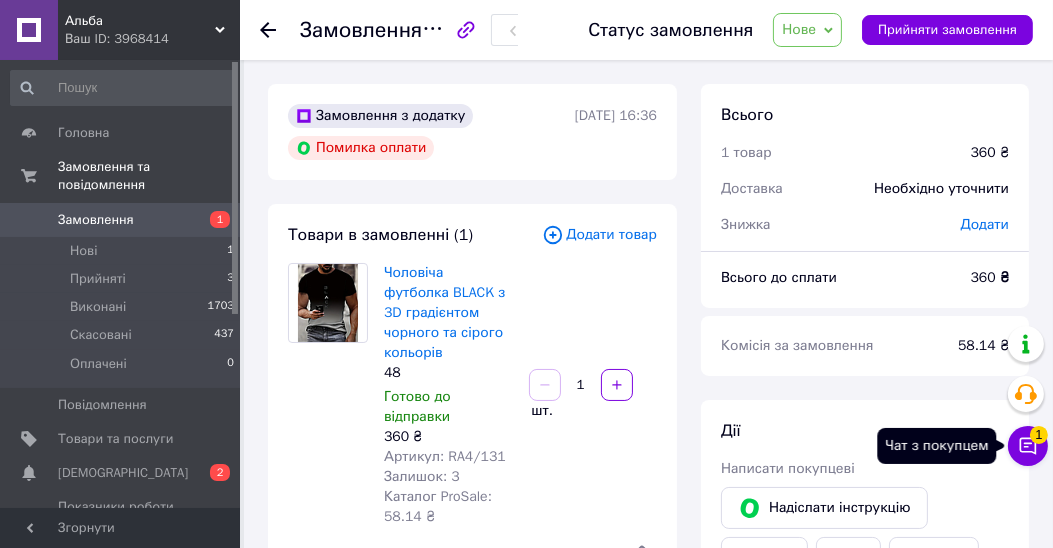 click 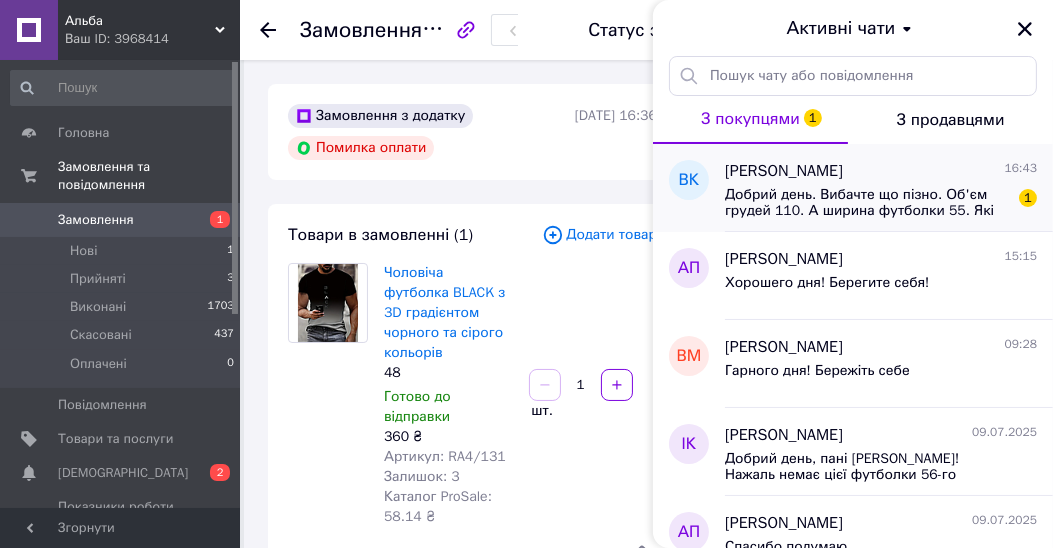 click on "Добрий день. Вибачте що пізно. Об'єм грудей 110. А ширина футболки  55. Які футболки у вас є з такими розмірами?" at bounding box center (867, 203) 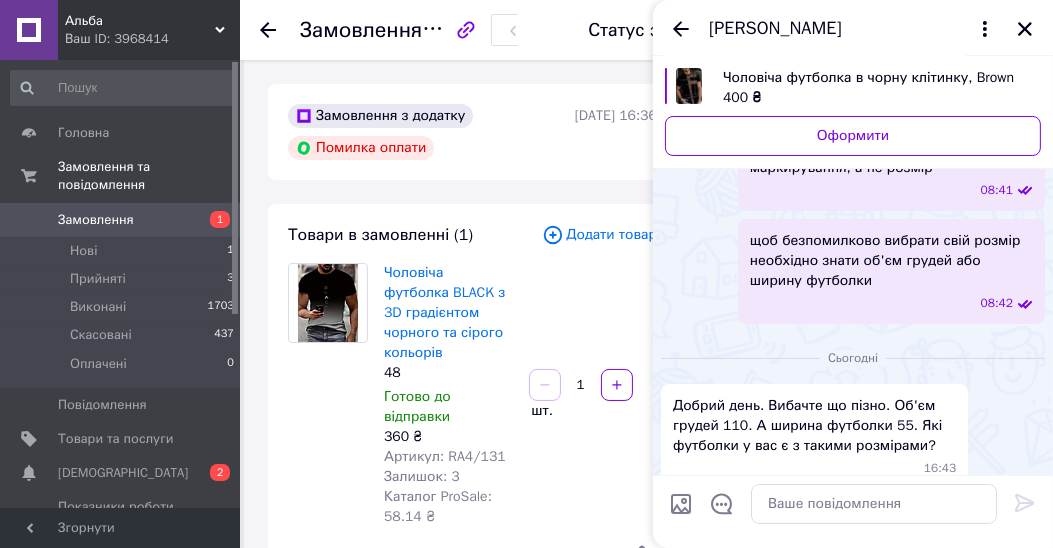 scroll, scrollTop: 313, scrollLeft: 0, axis: vertical 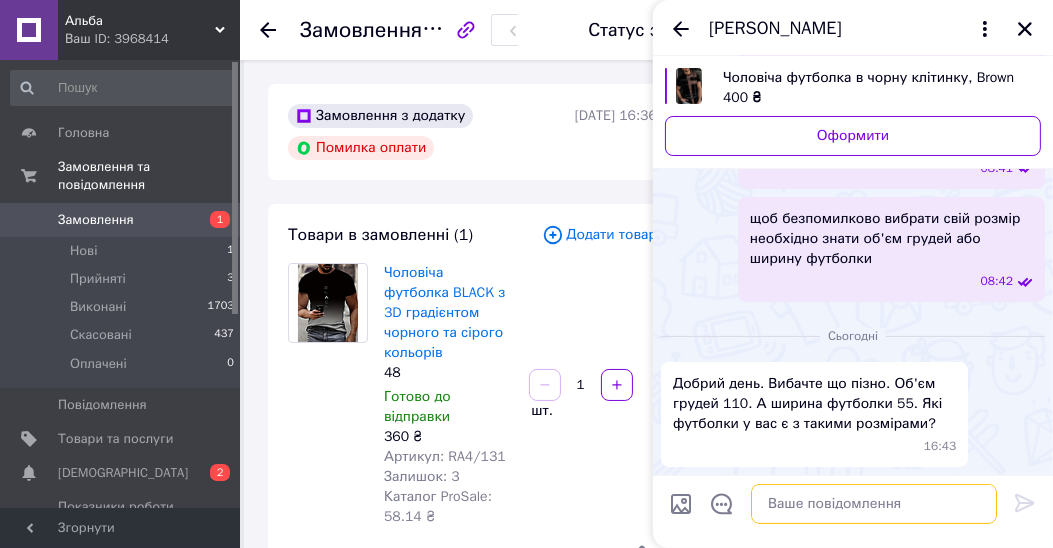 click at bounding box center (874, 504) 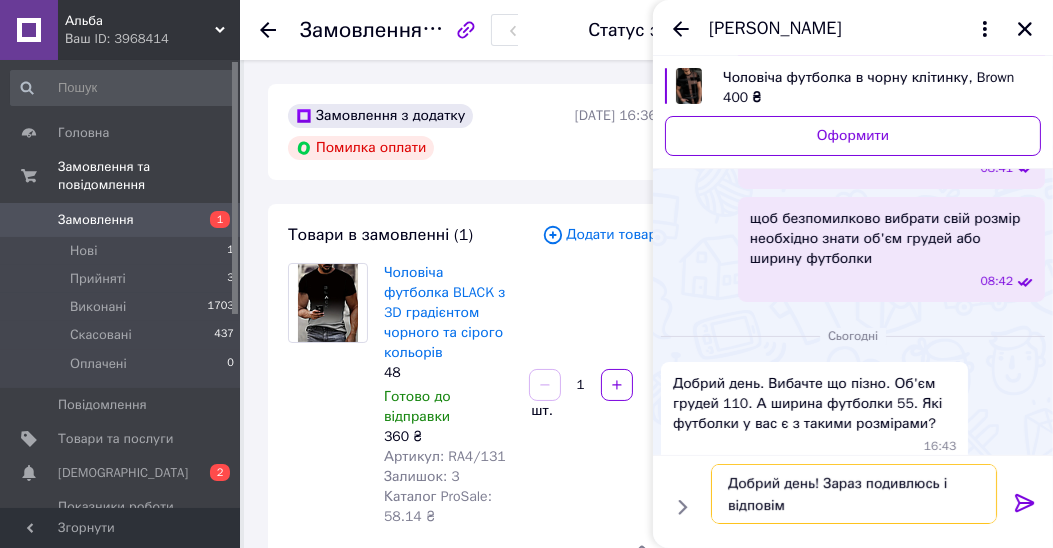 type on "Добрий день! Зараз подивлюсь і відповім" 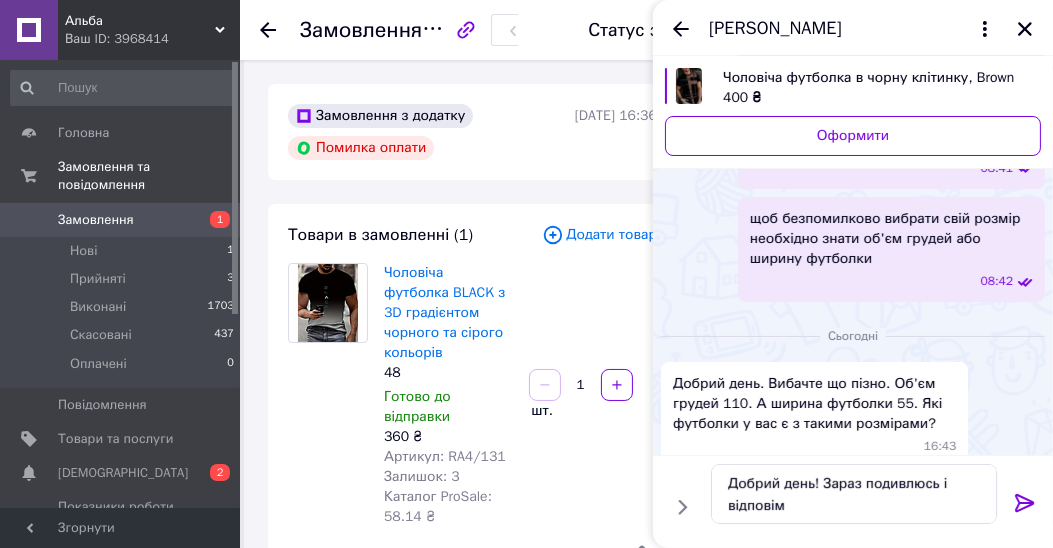 click 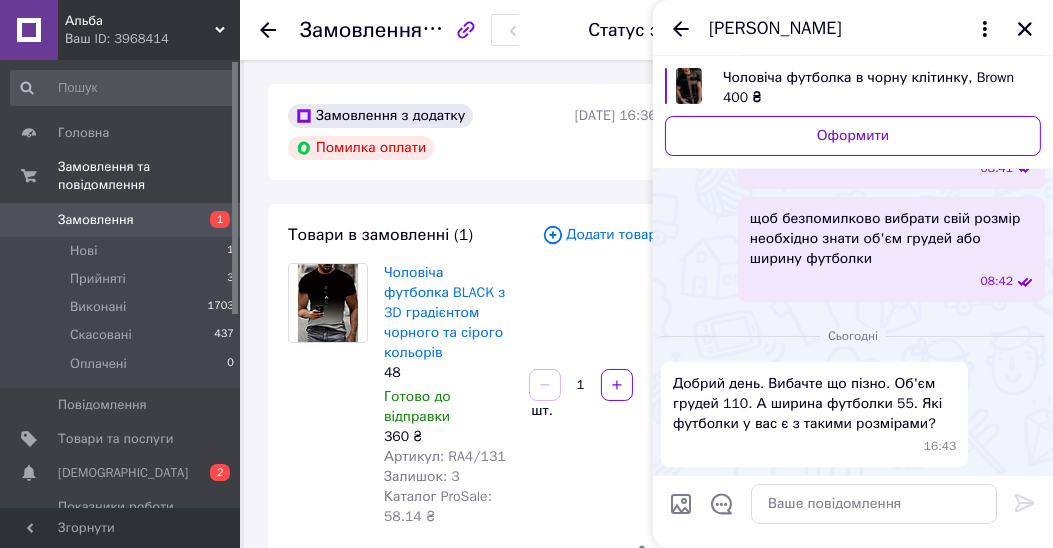 scroll, scrollTop: 350, scrollLeft: 0, axis: vertical 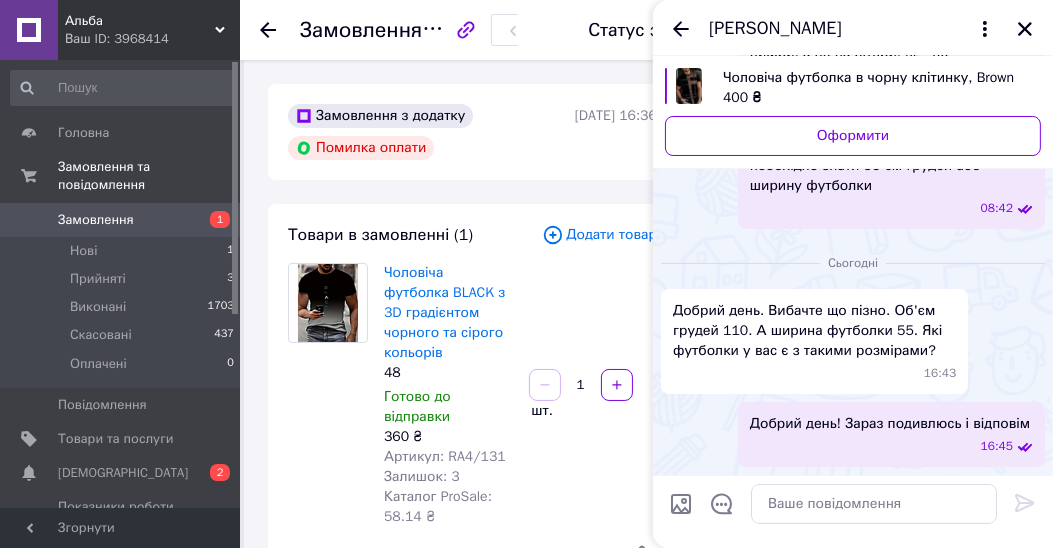 click at bounding box center [689, 86] 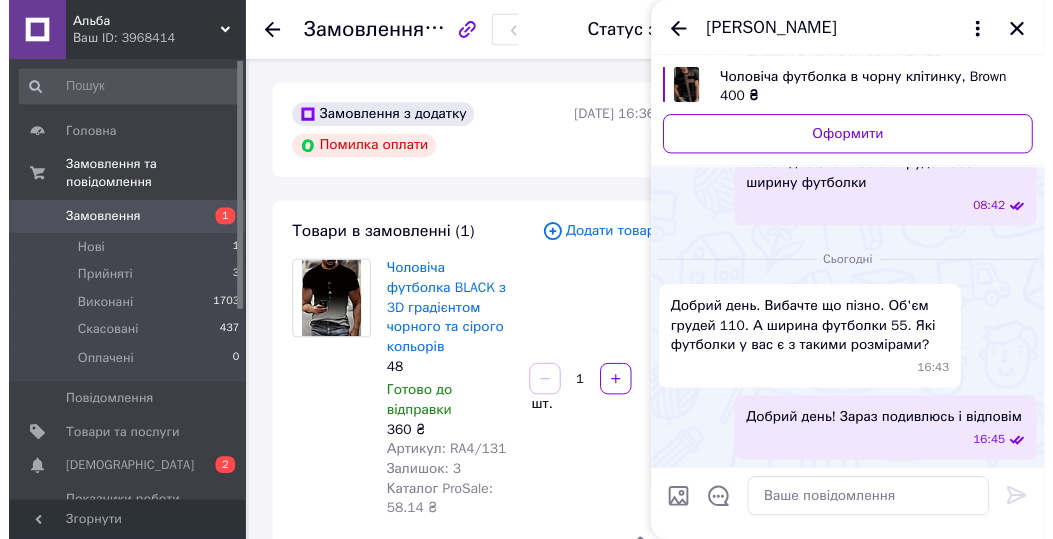 scroll, scrollTop: 456, scrollLeft: 0, axis: vertical 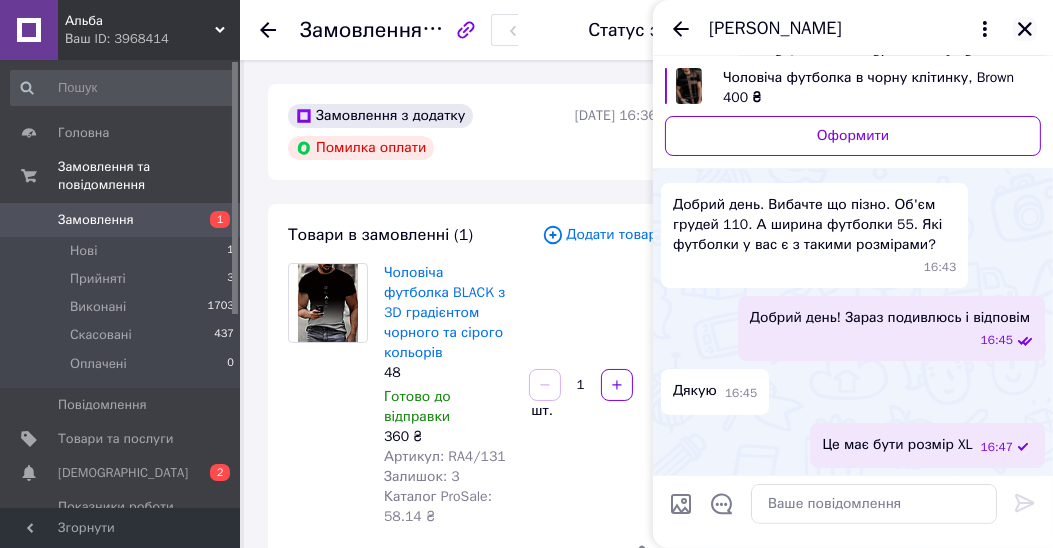 click 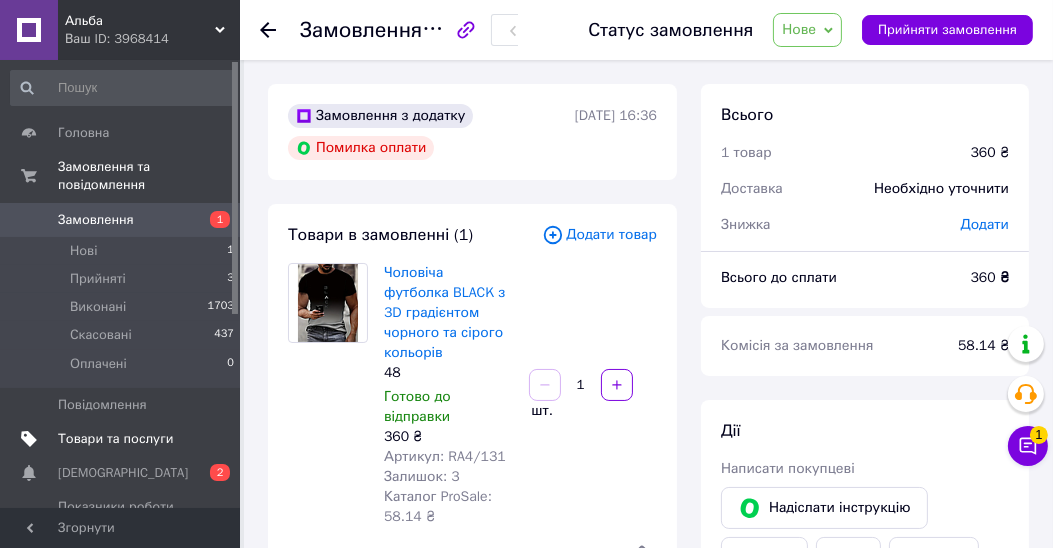 click on "Товари та послуги" at bounding box center [115, 439] 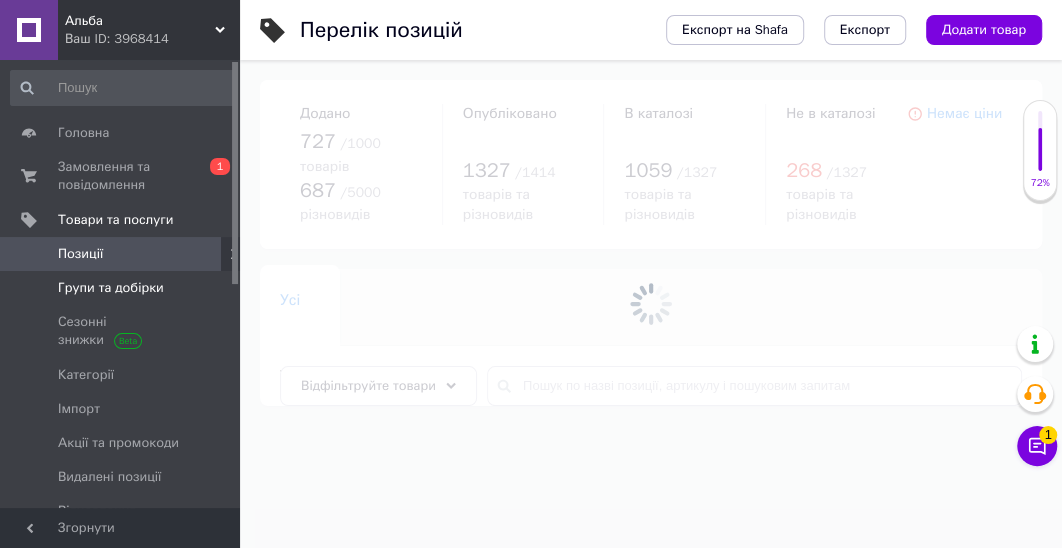 click on "Групи та добірки" at bounding box center (111, 288) 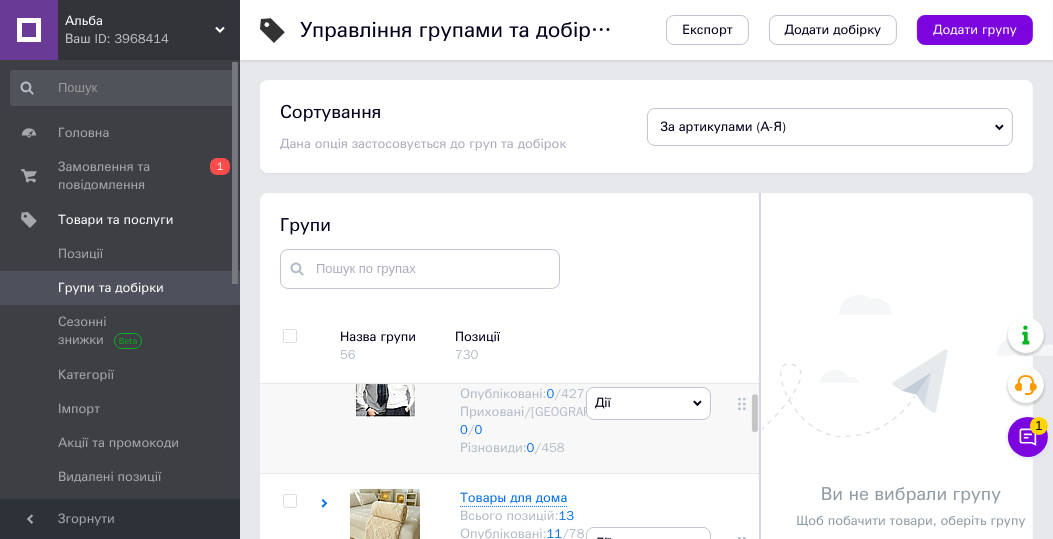 scroll, scrollTop: 57, scrollLeft: 0, axis: vertical 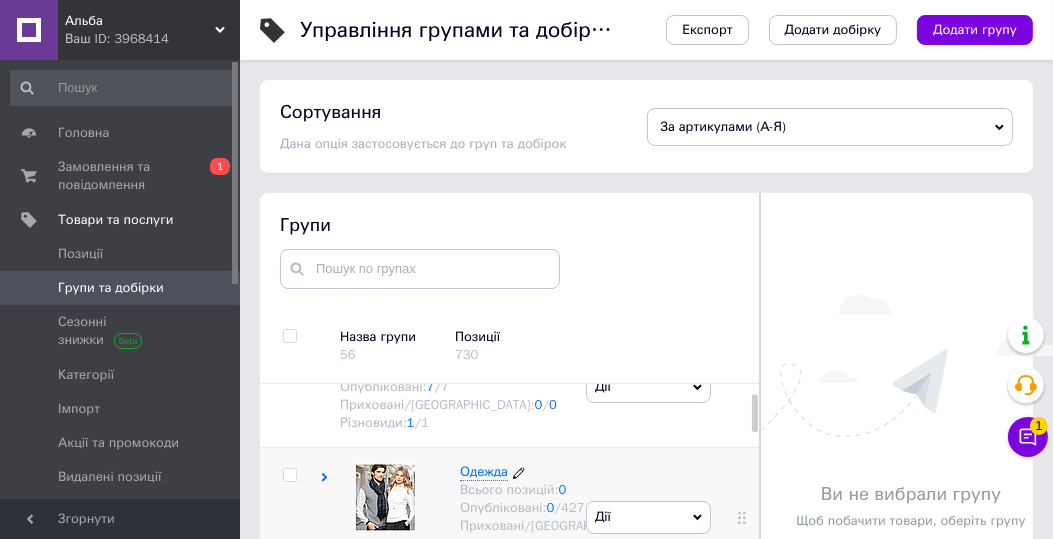 click on "Одежда" at bounding box center (484, 471) 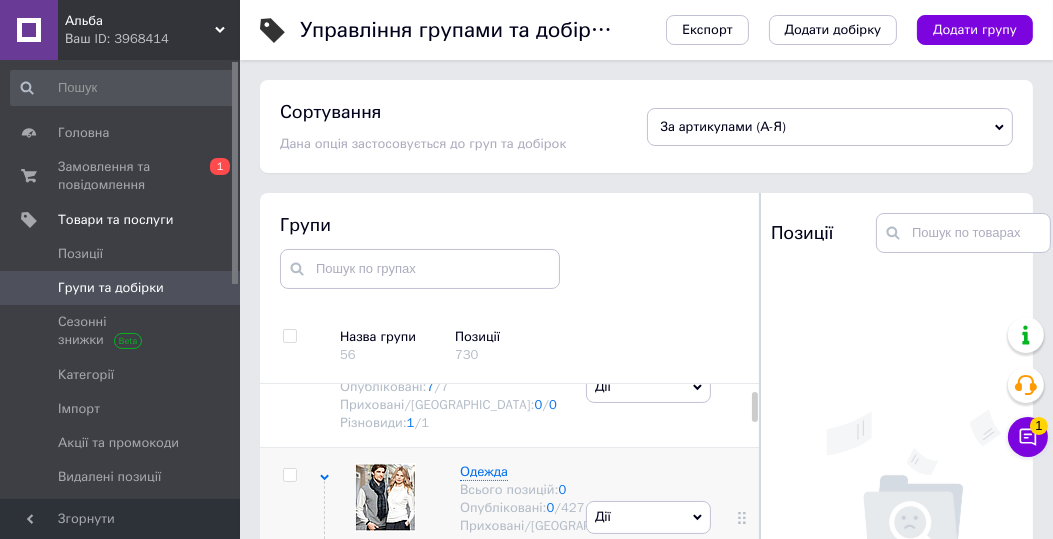scroll, scrollTop: 57, scrollLeft: 0, axis: vertical 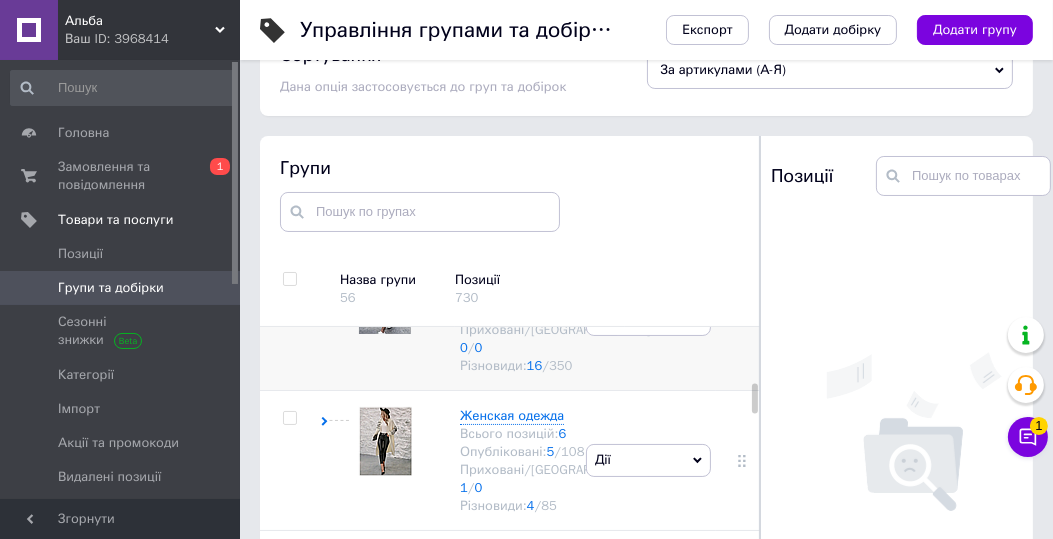 click on "Мужская Одежда" at bounding box center [514, 274] 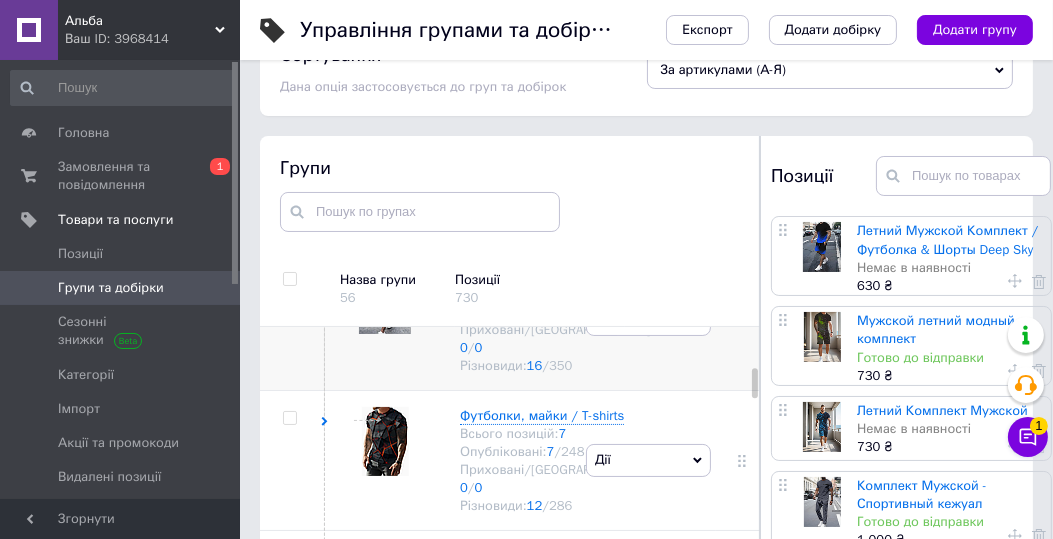 scroll, scrollTop: 628, scrollLeft: 0, axis: vertical 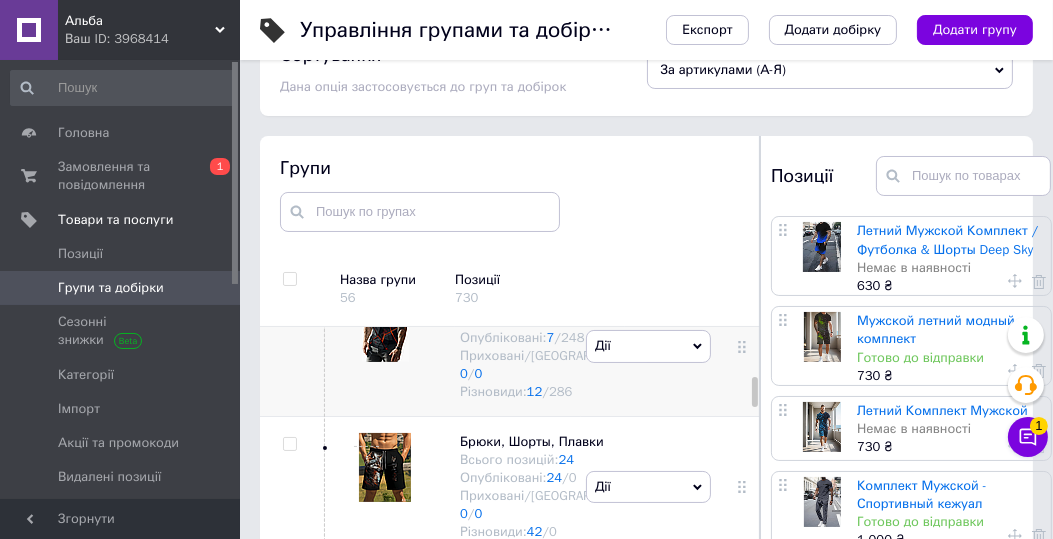 click on "Футболки, майки / T-shirts" at bounding box center (542, 301) 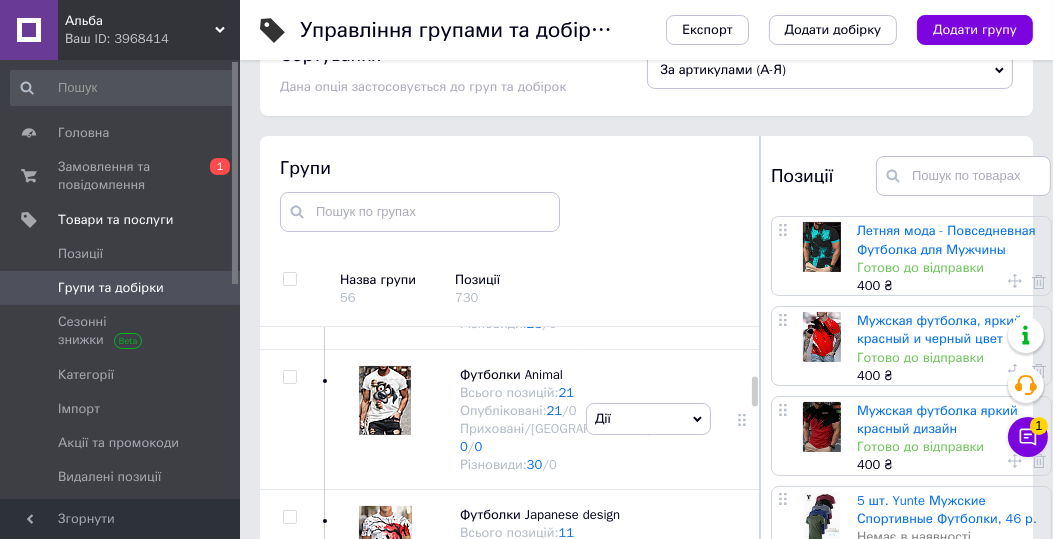 scroll, scrollTop: 1428, scrollLeft: 0, axis: vertical 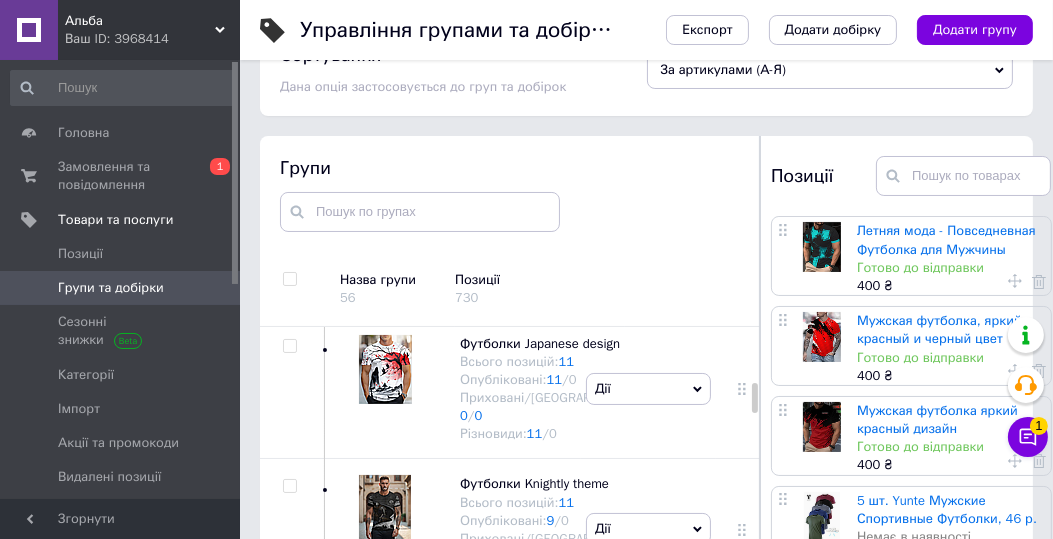 click on "Футболки Graphic print" at bounding box center [528, 62] 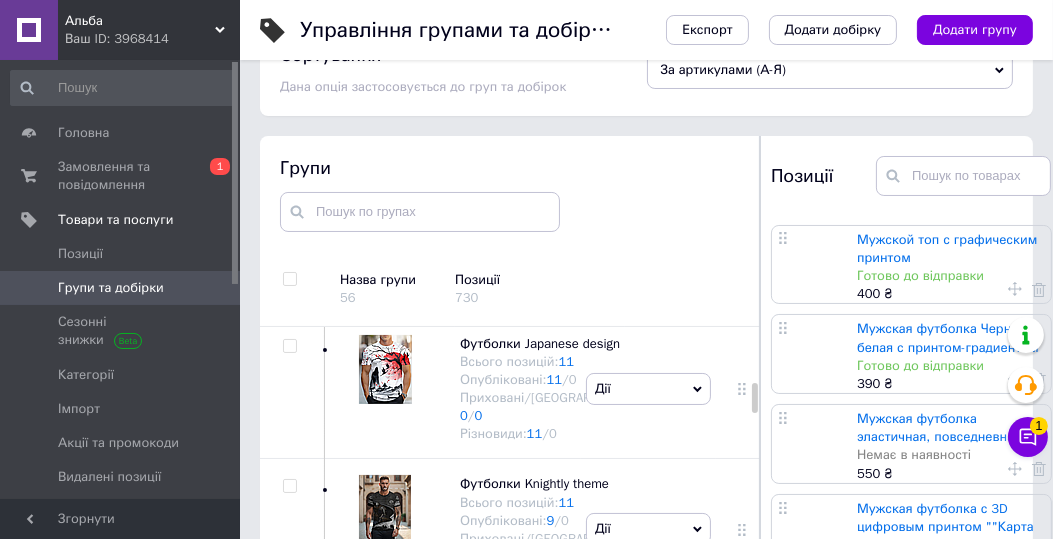 scroll, scrollTop: 1935, scrollLeft: 0, axis: vertical 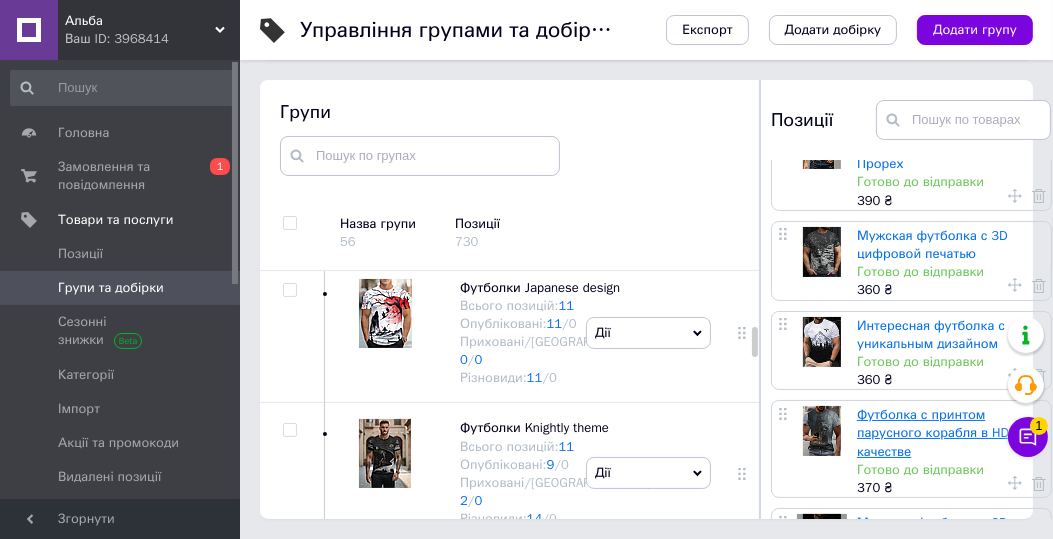 click on "Футболка с принтом парусного корабля в HD качестве" at bounding box center (933, 432) 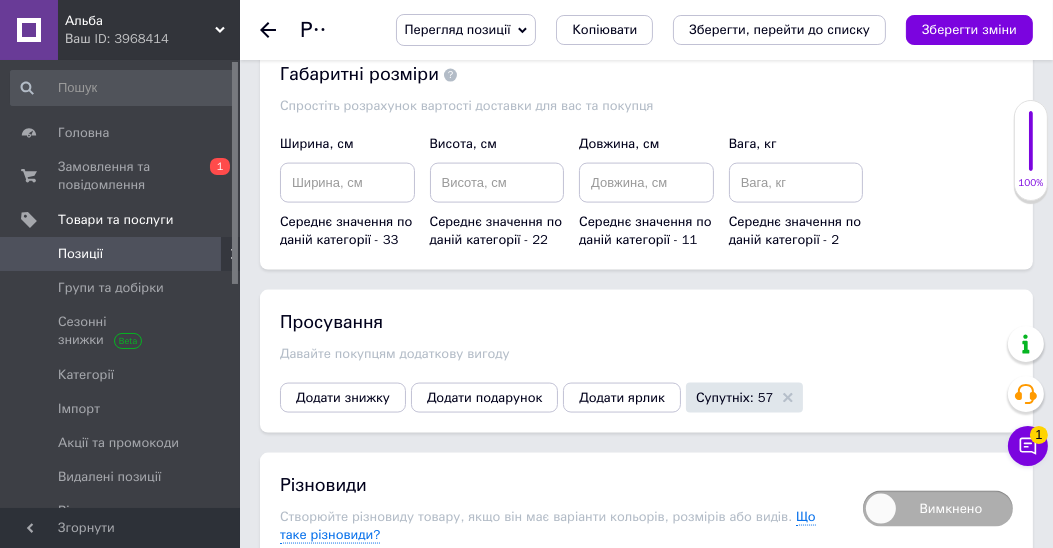 scroll, scrollTop: 3021, scrollLeft: 0, axis: vertical 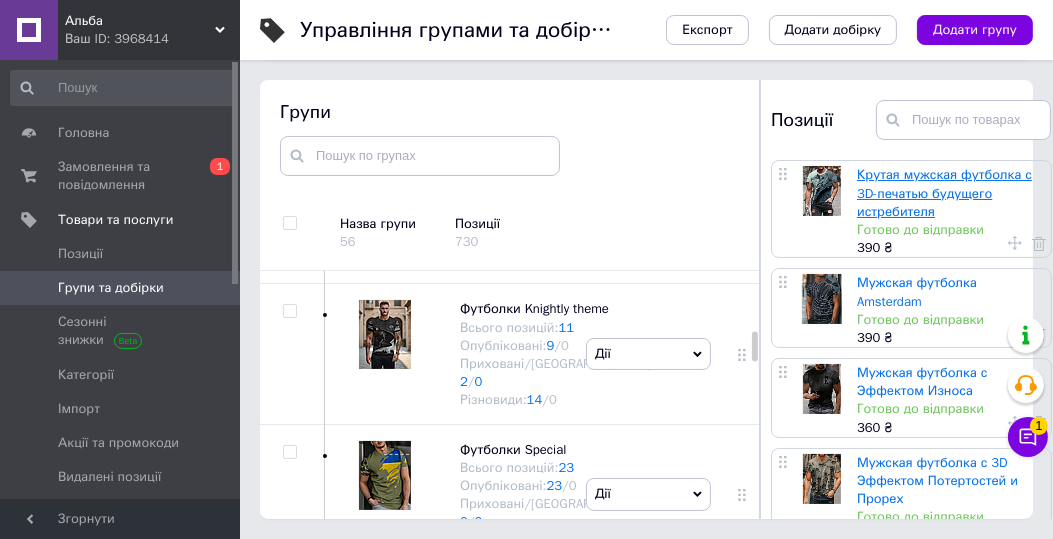 click on "Крутая мужская футболка с 3D-печатью будущего истребителя" at bounding box center [944, 192] 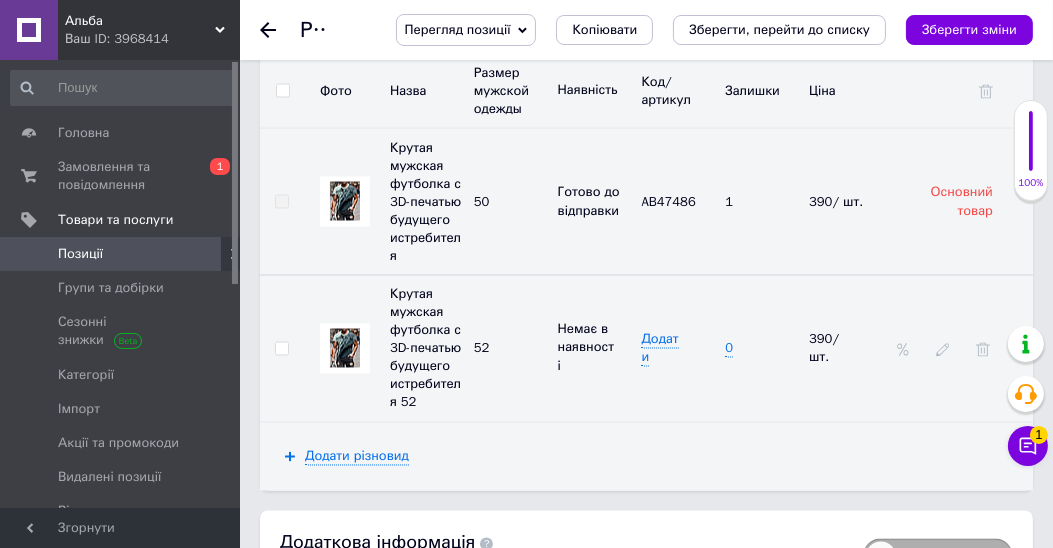 scroll, scrollTop: 3407, scrollLeft: 0, axis: vertical 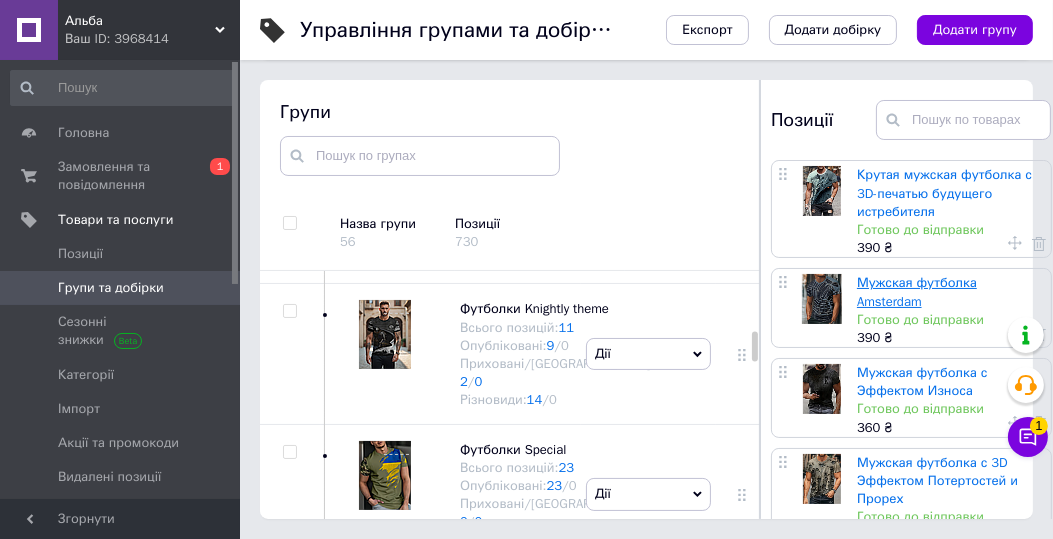 click on "Мужская футболка Amsterdam" at bounding box center [917, 291] 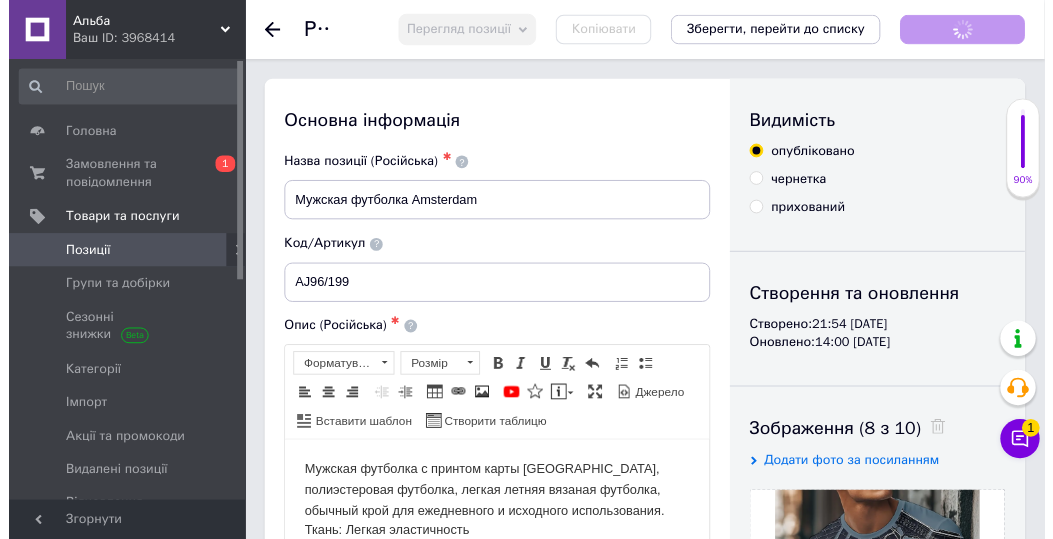 scroll, scrollTop: 0, scrollLeft: 0, axis: both 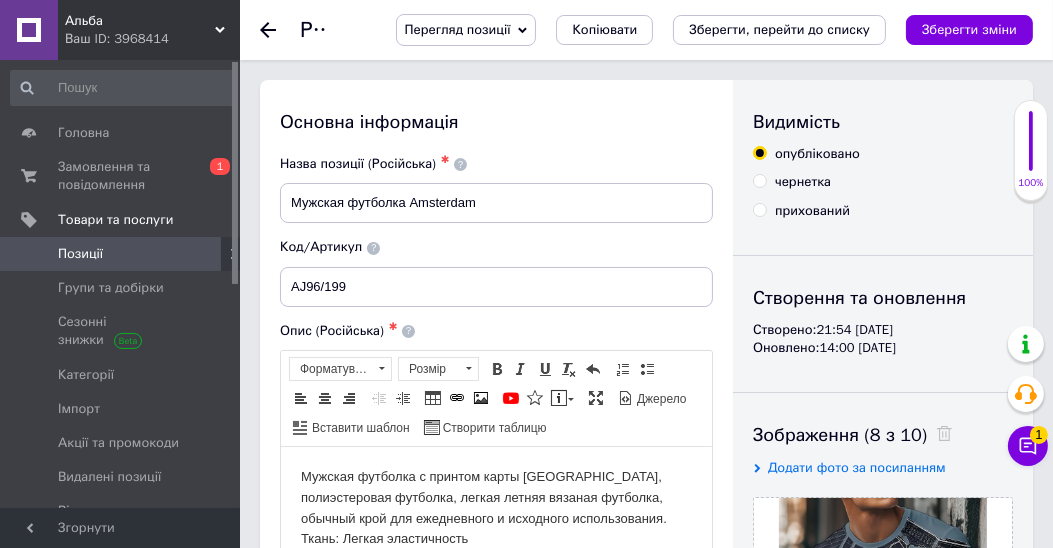 click 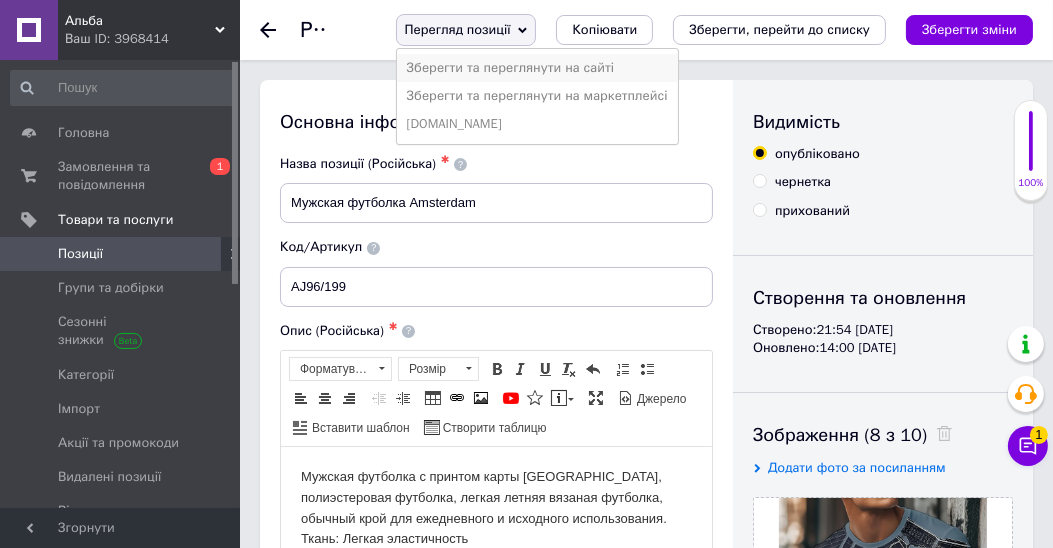 click on "Зберегти та переглянути на сайті" at bounding box center [537, 68] 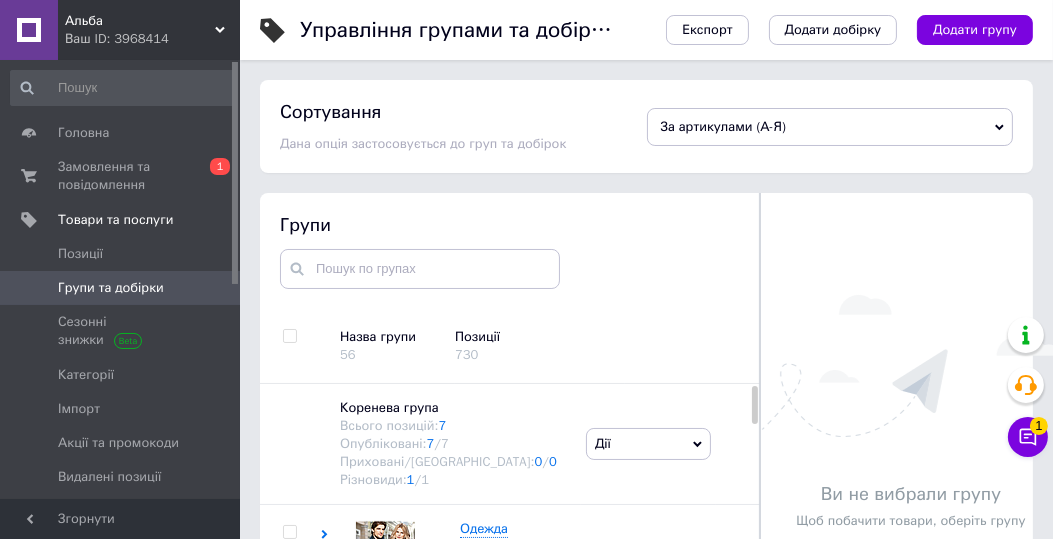 scroll, scrollTop: 1547, scrollLeft: 0, axis: vertical 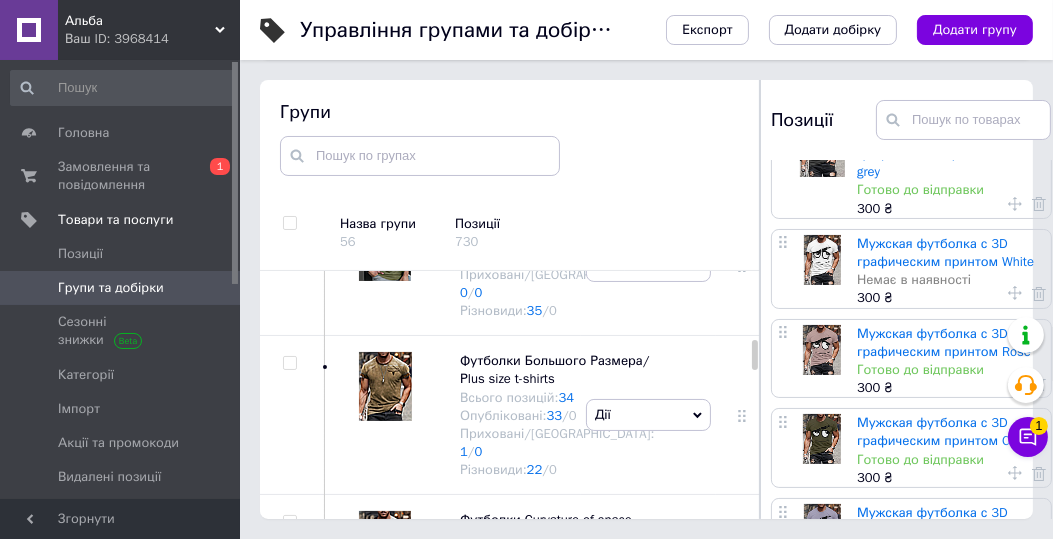 click on "Футболки Animal" at bounding box center [511, -201] 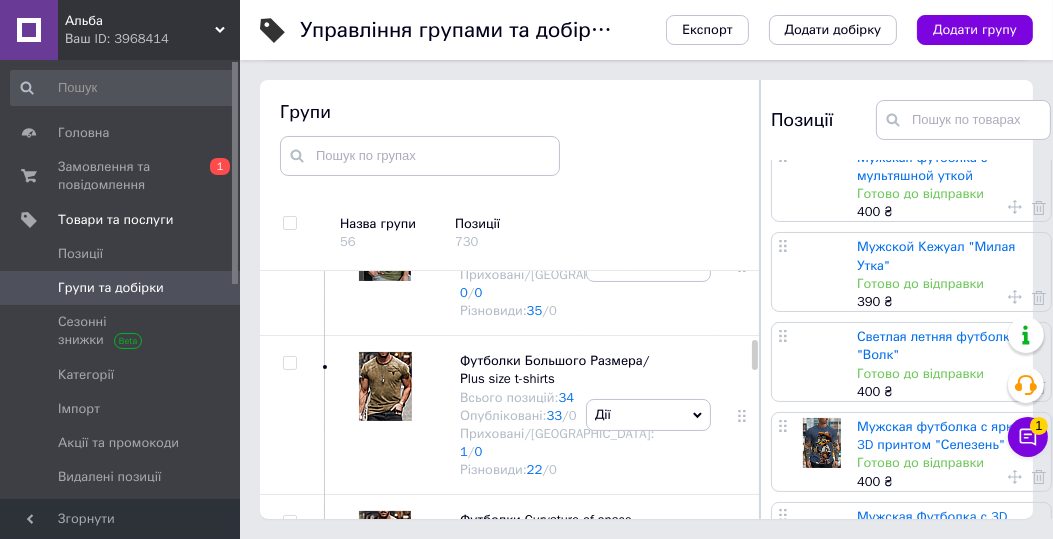 scroll, scrollTop: 1371, scrollLeft: 0, axis: vertical 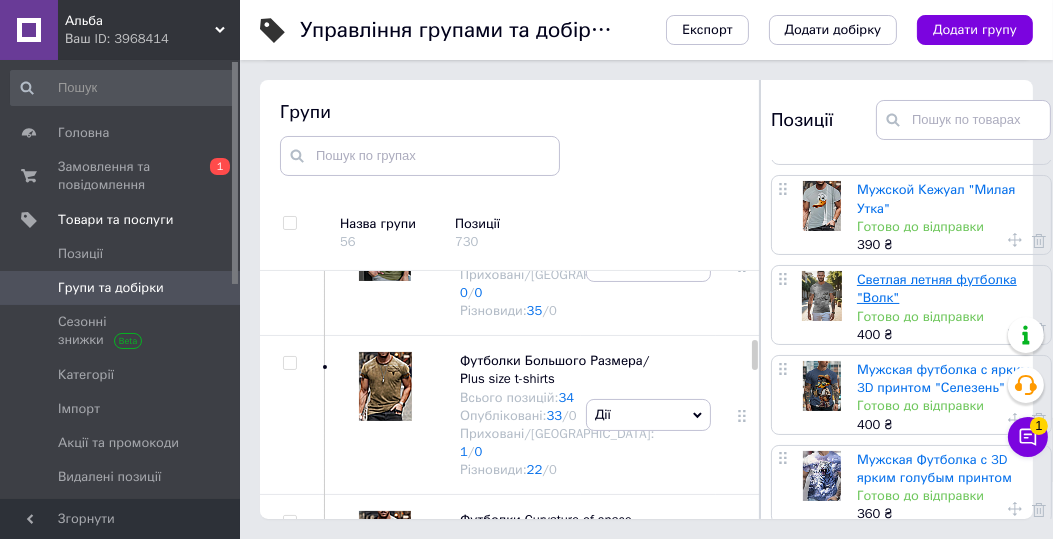 click on "Светлая летняя футболка "Волк"" at bounding box center [937, 288] 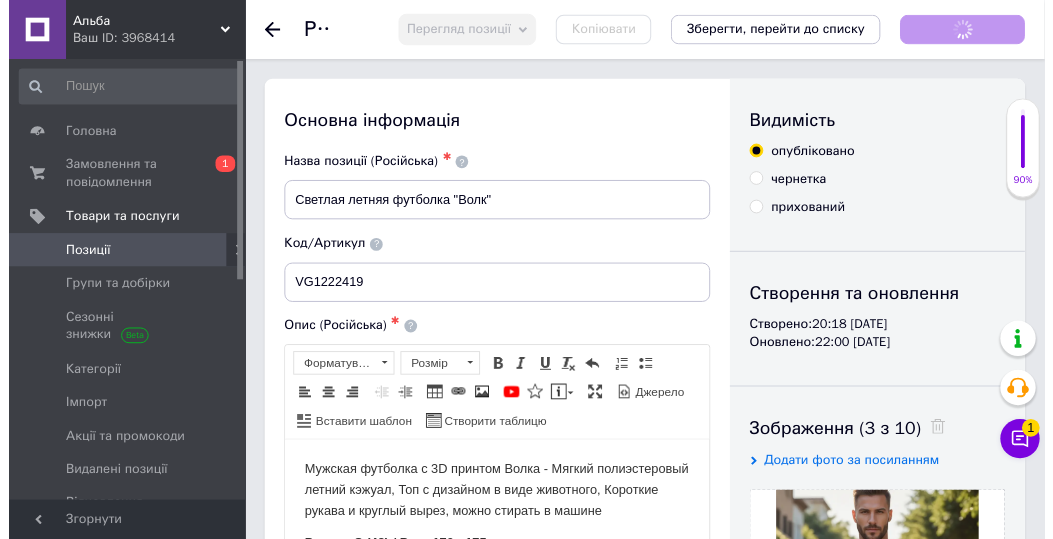 scroll, scrollTop: 0, scrollLeft: 0, axis: both 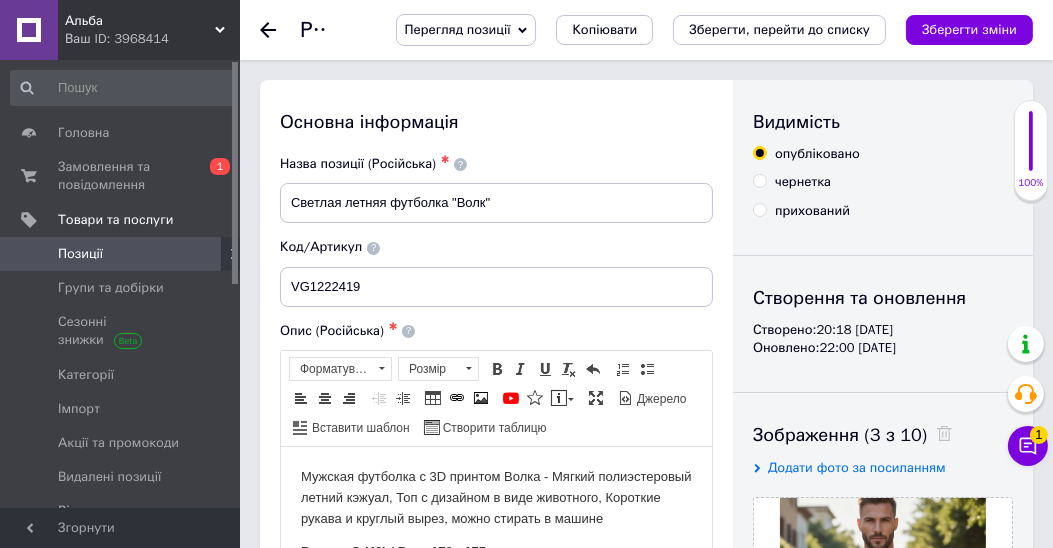 click 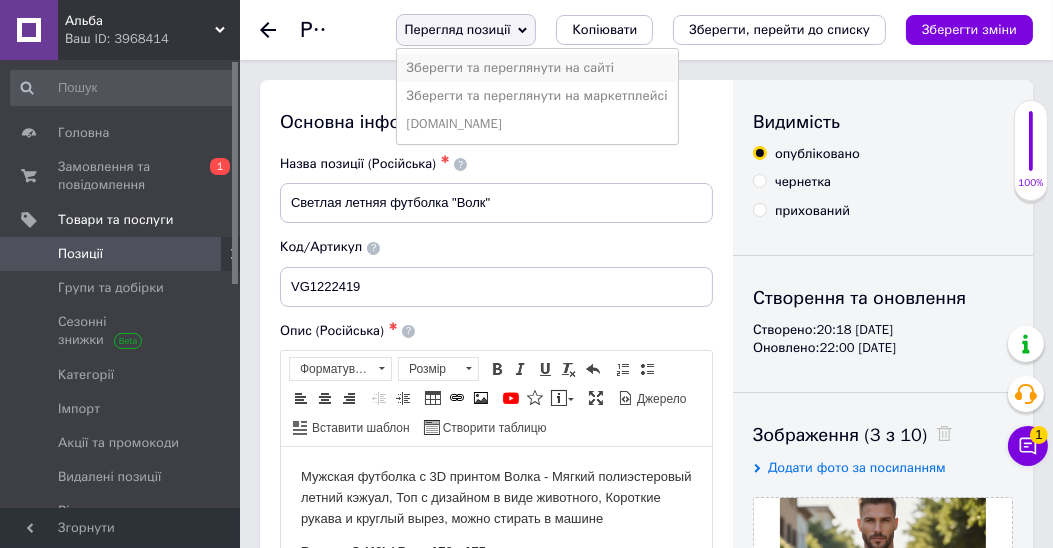 click on "Зберегти та переглянути на сайті" at bounding box center (537, 68) 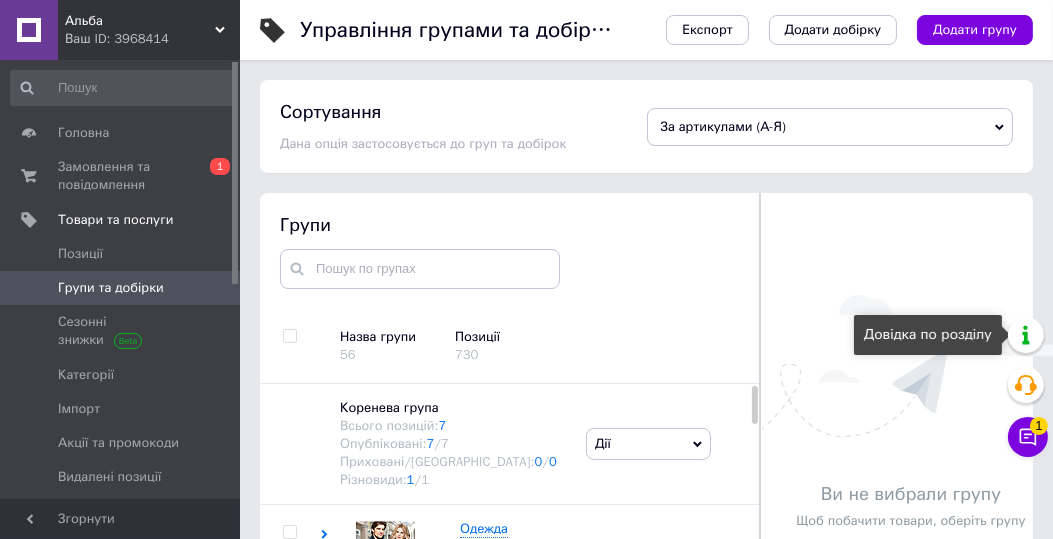 scroll, scrollTop: 1757, scrollLeft: 0, axis: vertical 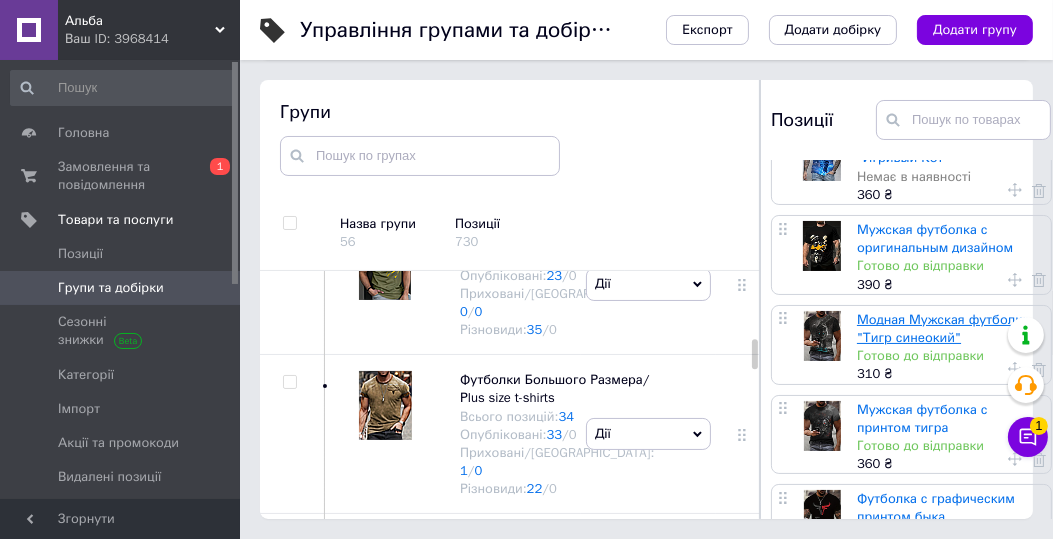 click on "Модная Мужская футболка "Тигр синеокий"" at bounding box center [943, 328] 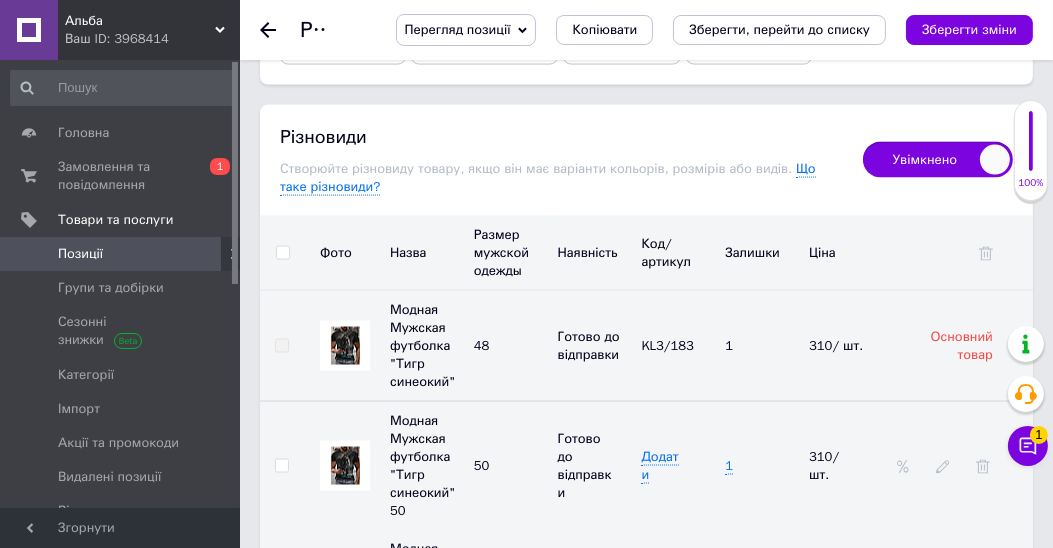 scroll, scrollTop: 3314, scrollLeft: 0, axis: vertical 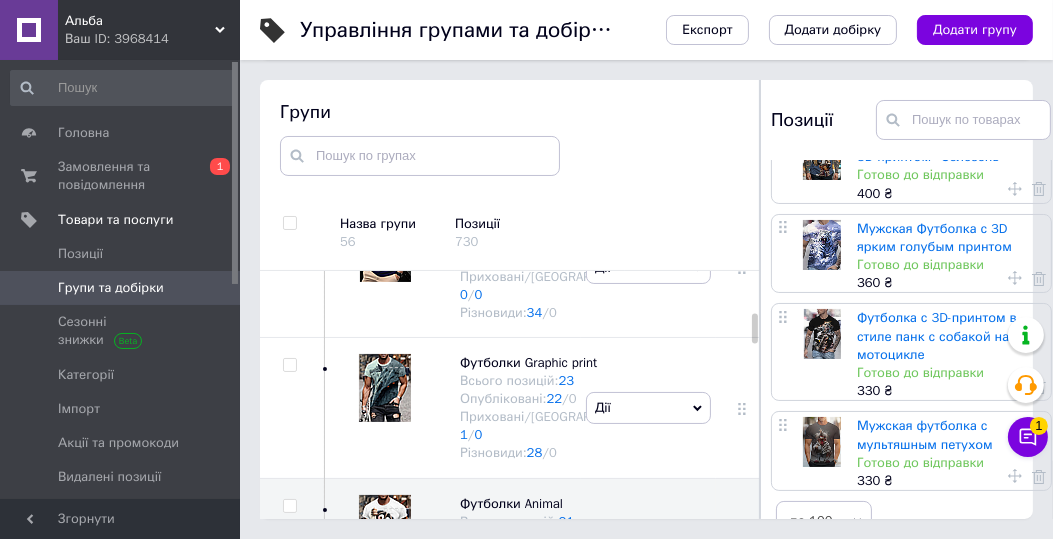 click on "Футболки Elastic Sports" at bounding box center [531, 82] 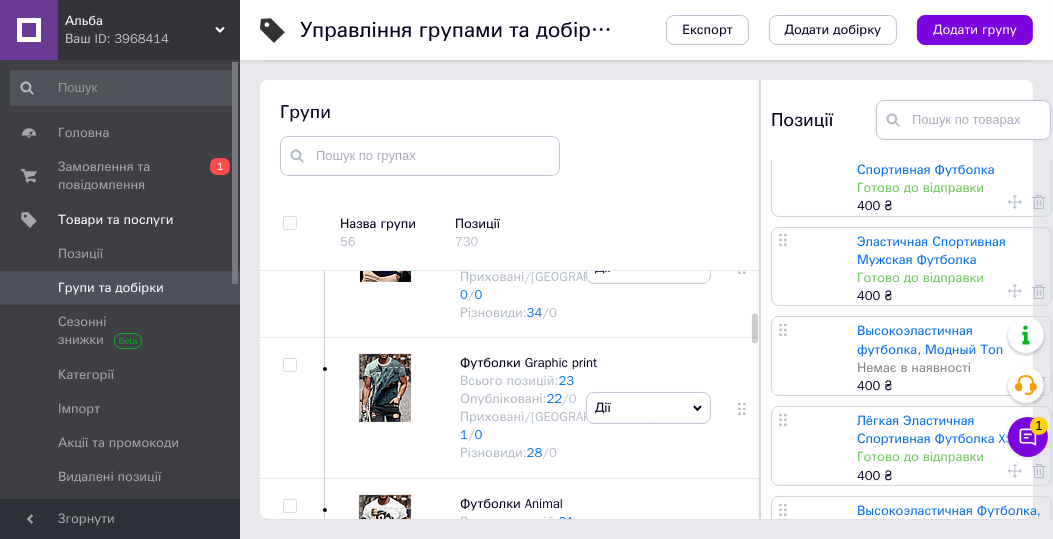 scroll, scrollTop: 1428, scrollLeft: 0, axis: vertical 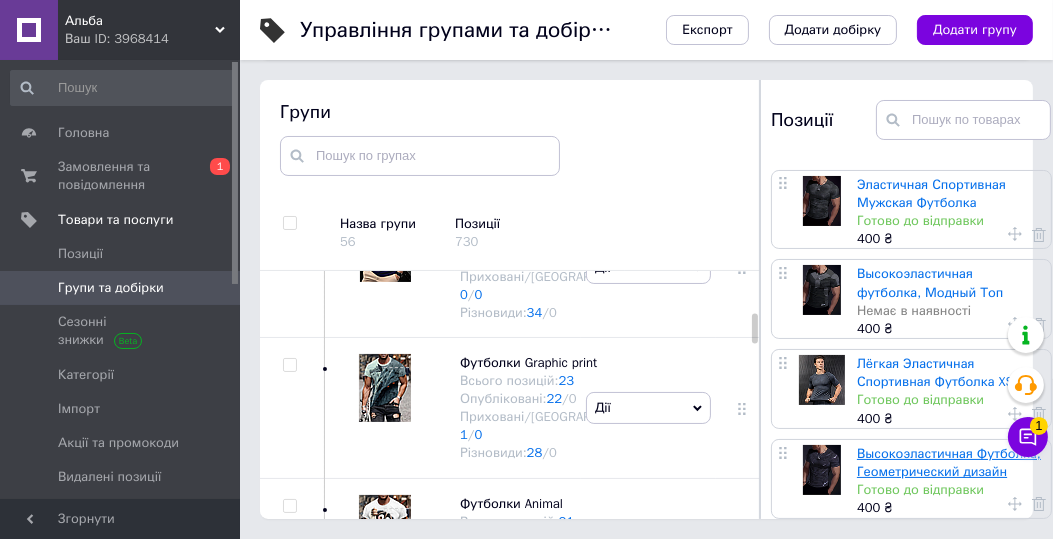 click on "Высокоэластичная Футболка, Геометрический дизайн" at bounding box center [949, 462] 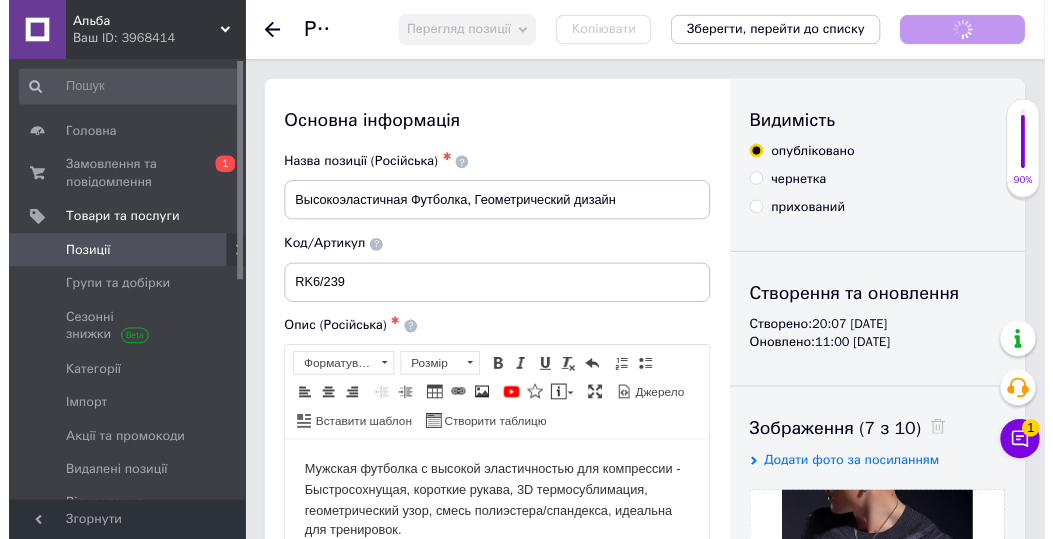 scroll, scrollTop: 0, scrollLeft: 0, axis: both 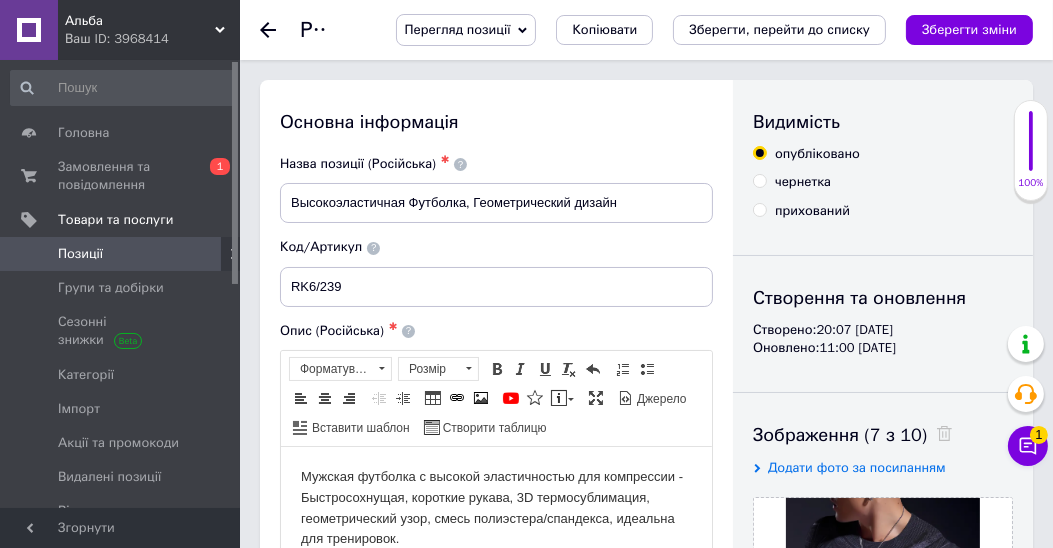 click 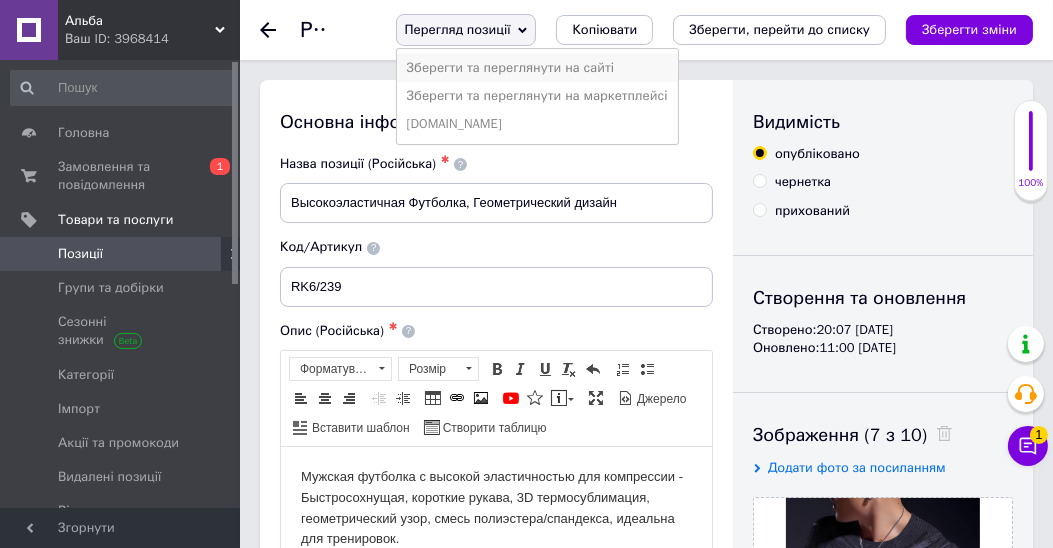 click on "Зберегти та переглянути на сайті" at bounding box center [537, 68] 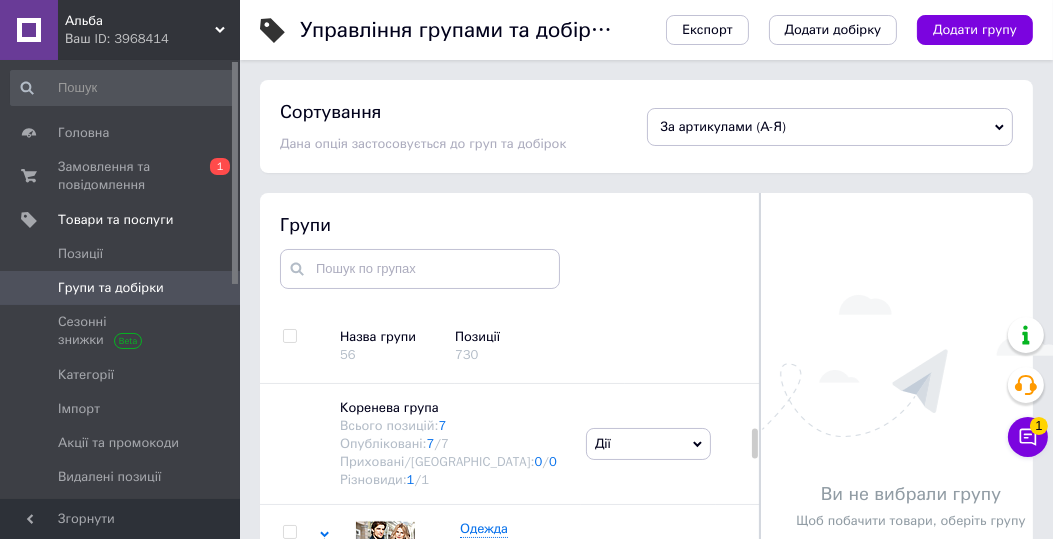 scroll, scrollTop: 1127, scrollLeft: 0, axis: vertical 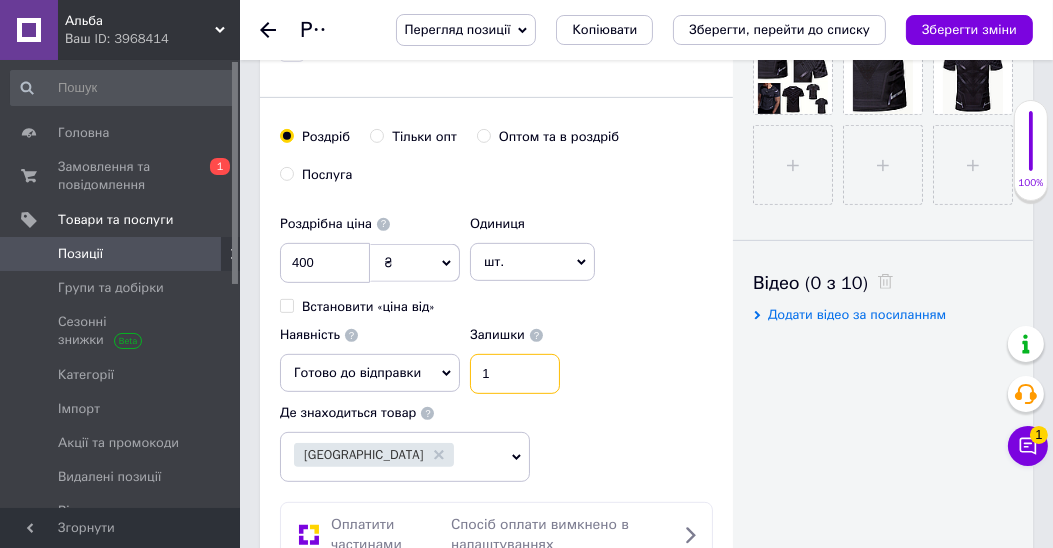 drag, startPoint x: 492, startPoint y: 364, endPoint x: 477, endPoint y: 364, distance: 15 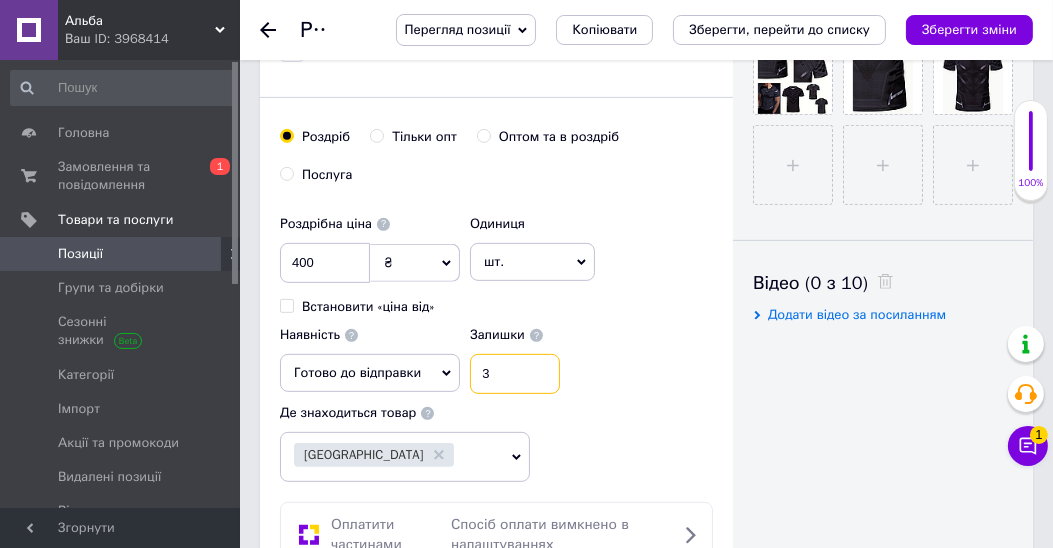 type on "3" 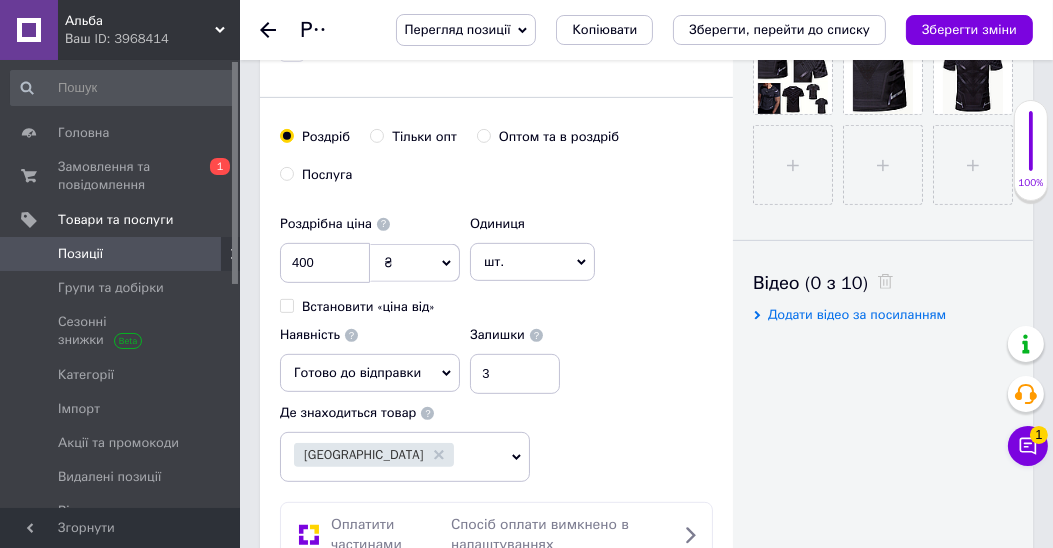 click on "Роздрібна ціна 400 ₴ $ EUR CHF GBP ¥ PLN ₸ MDL HUF KGS CNY TRY KRW lei Встановити «ціна від» Одиниця шт. Популярне комплект упаковка кв.м пара м кг пог.м послуга т а автоцистерна ампула б балон банка блістер бобіна бочка бут бухта в ват виїзд відро г г га година гр/кв.м гігакалорія д дав два місяці день доба доза є єврокуб з зміна к кВт каністра карат кв.дм кв.м кв.см кв.фут квартал кг кг/кв.м км колесо комплект коробка куб.дм куб.м л л лист м м мВт мл мм моток місяць мішок н набір номер о об'єкт од. п палетомісце пара партія пач пог.м послуга посівна одиниця птахомісце півроку пігулка" at bounding box center [496, 344] 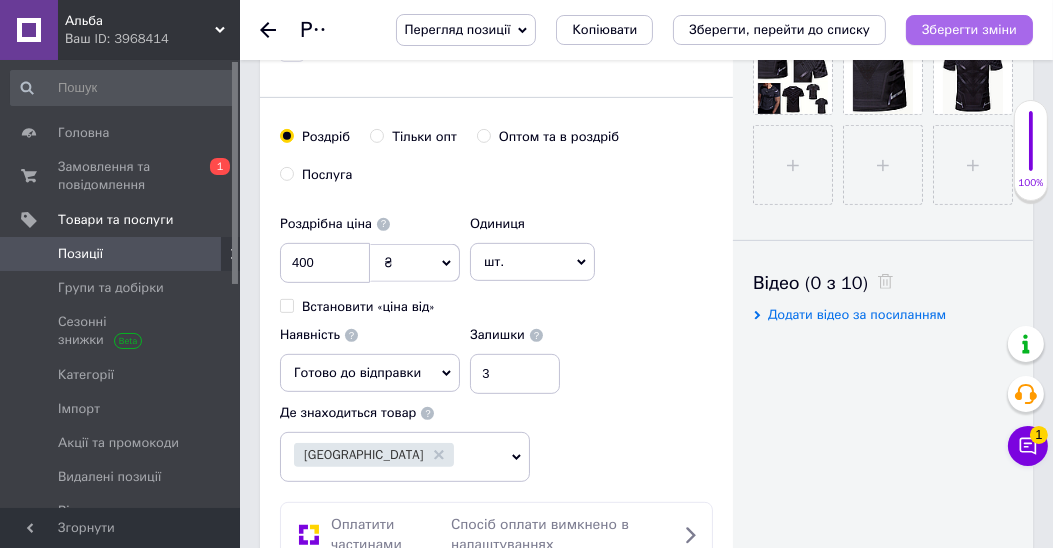 click on "Зберегти зміни" at bounding box center (969, 30) 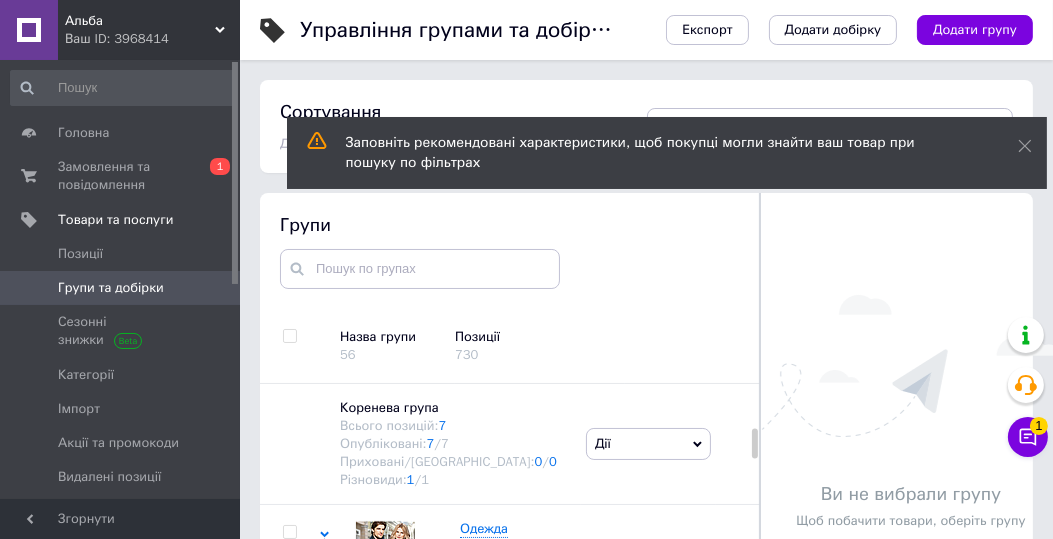 scroll, scrollTop: 121, scrollLeft: 0, axis: vertical 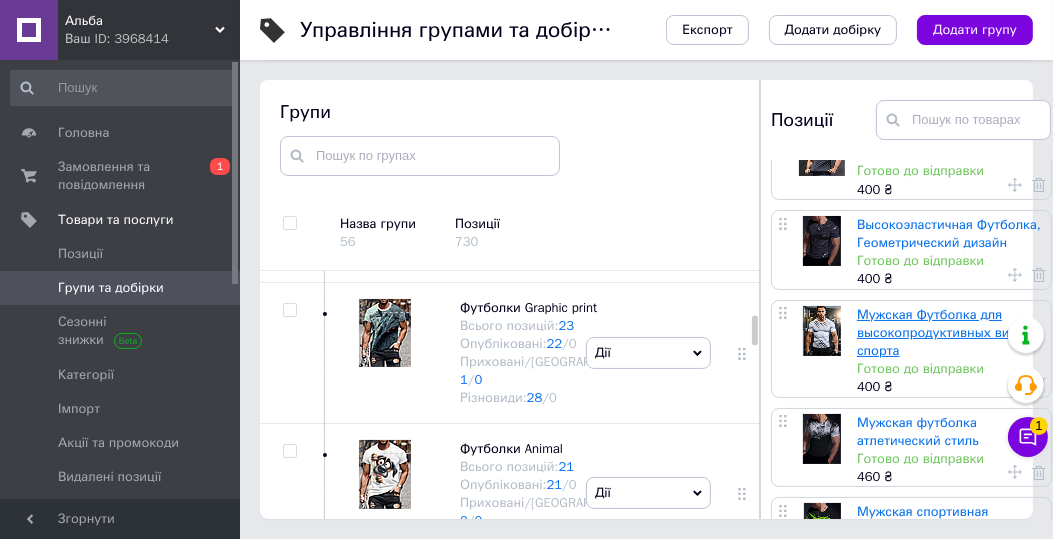 click on "Мужская Футболка для высокопродуктивных видов спорта" at bounding box center [944, 332] 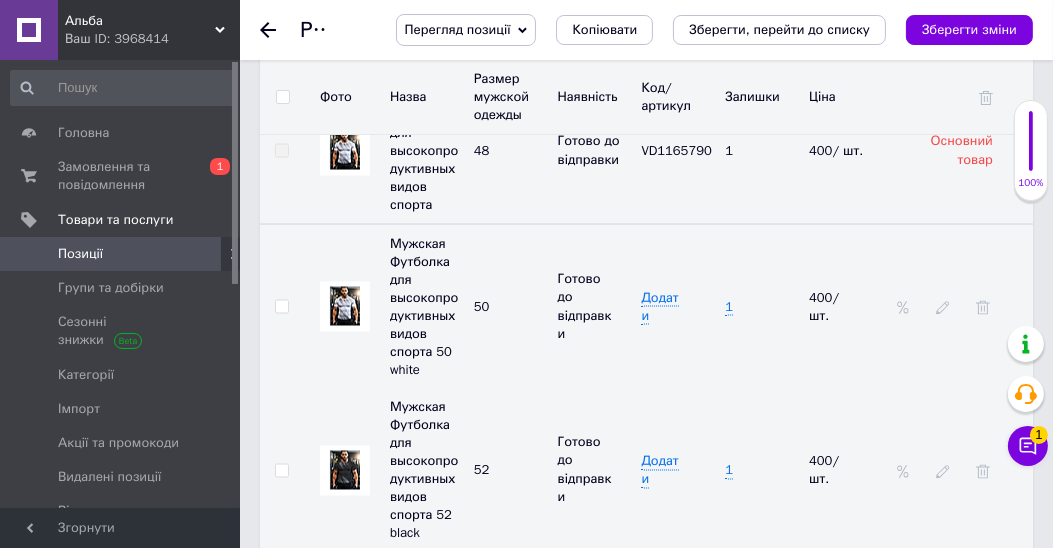 scroll, scrollTop: 3257, scrollLeft: 0, axis: vertical 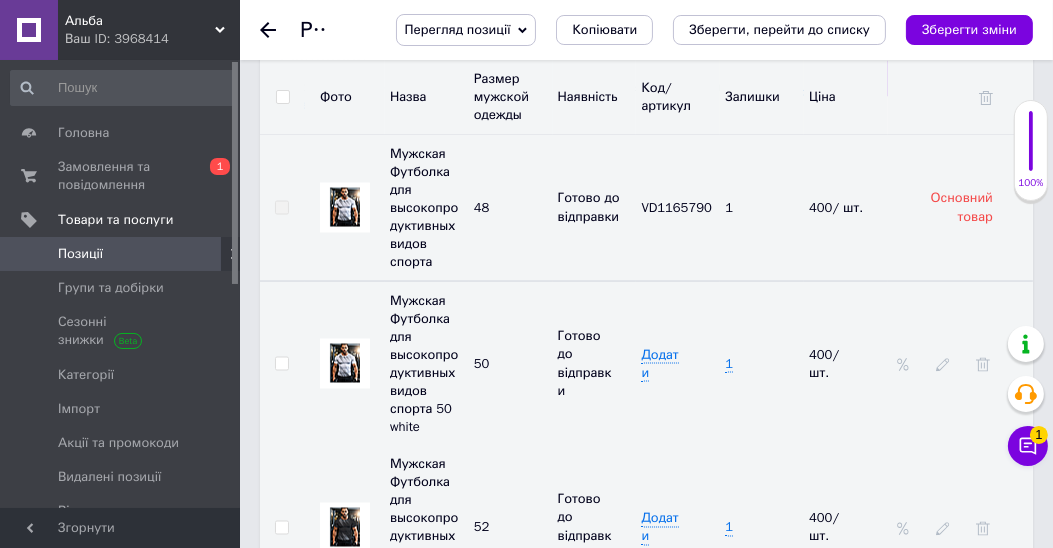 click 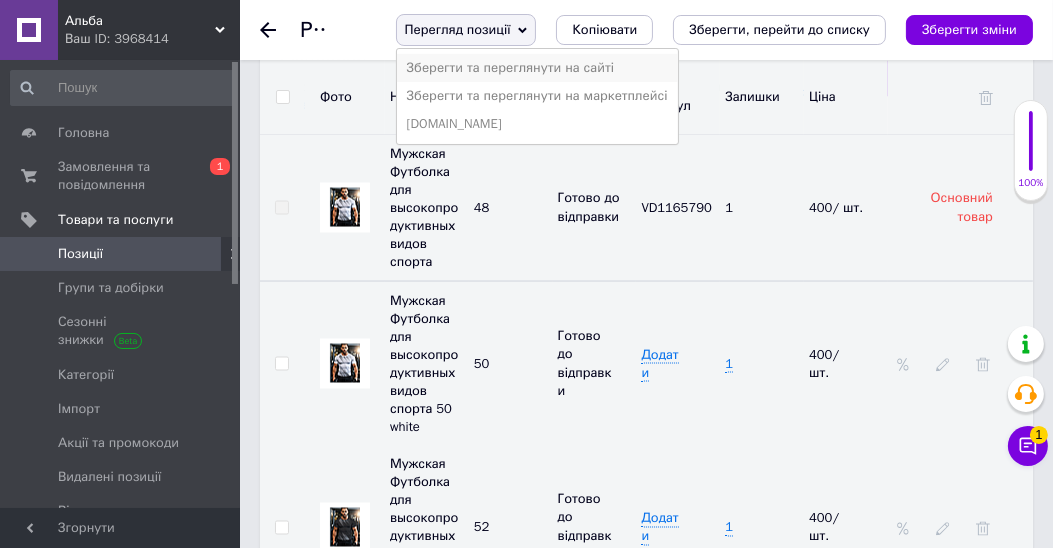click on "Зберегти та переглянути на сайті" at bounding box center (537, 68) 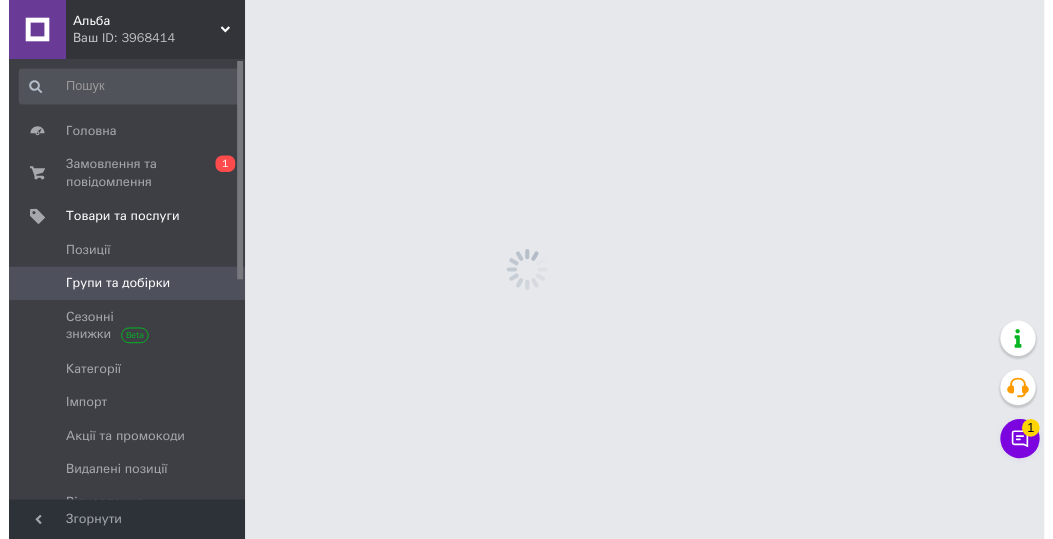 scroll, scrollTop: 0, scrollLeft: 0, axis: both 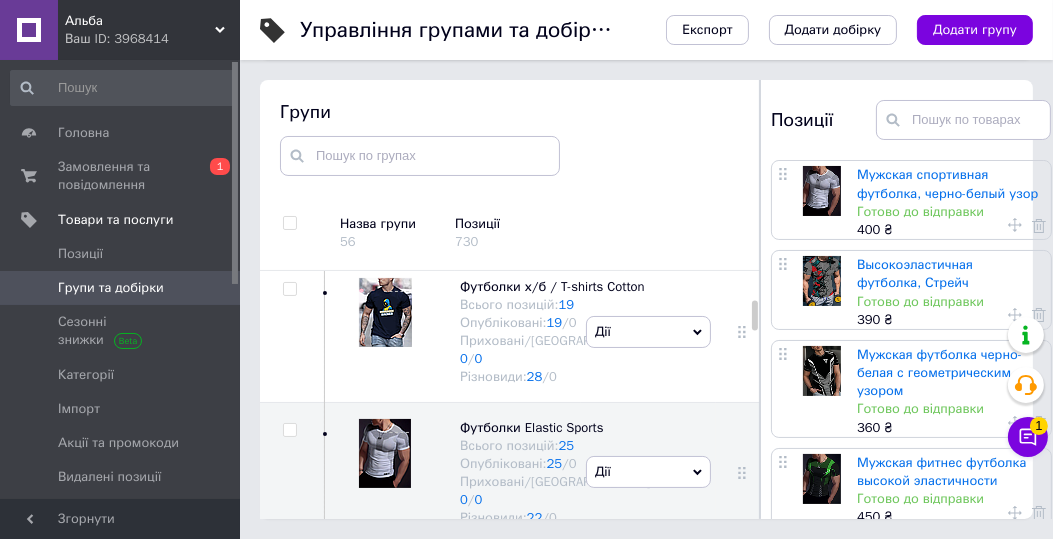 click on "Футболки, майки / T-shirts" at bounding box center (542, 146) 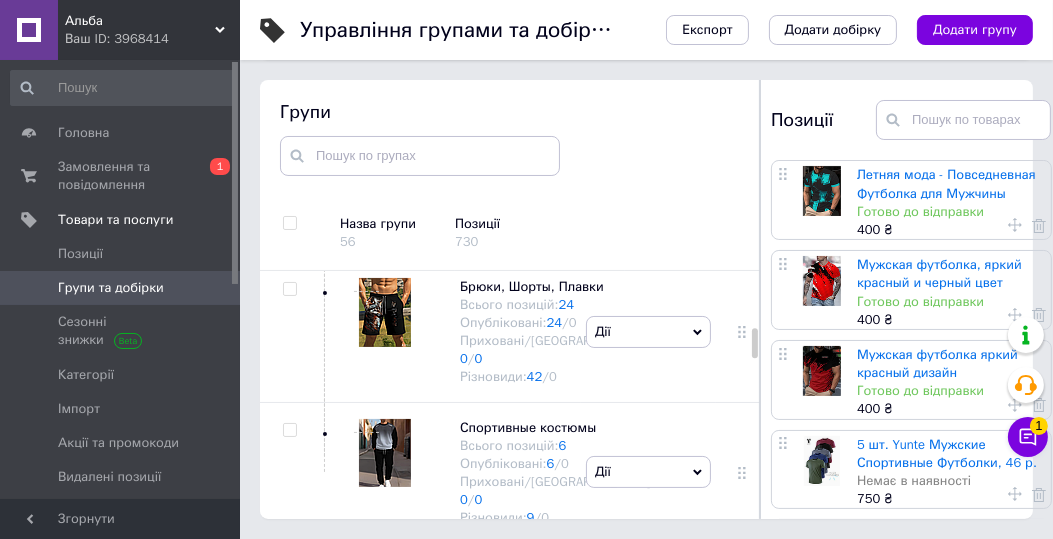 scroll, scrollTop: 171, scrollLeft: 0, axis: vertical 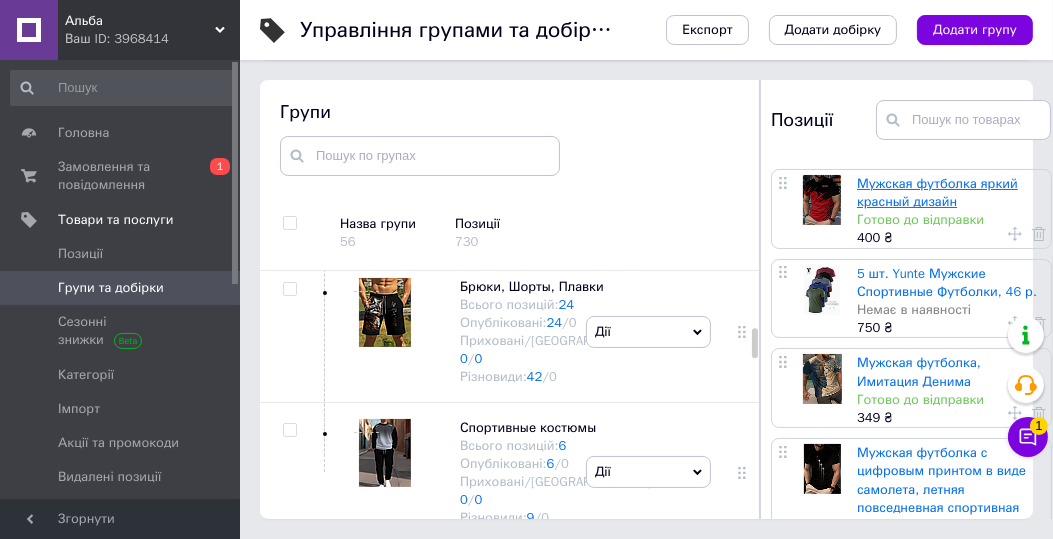 click on "Мужская футболка яркий красный дизайн" at bounding box center [937, 192] 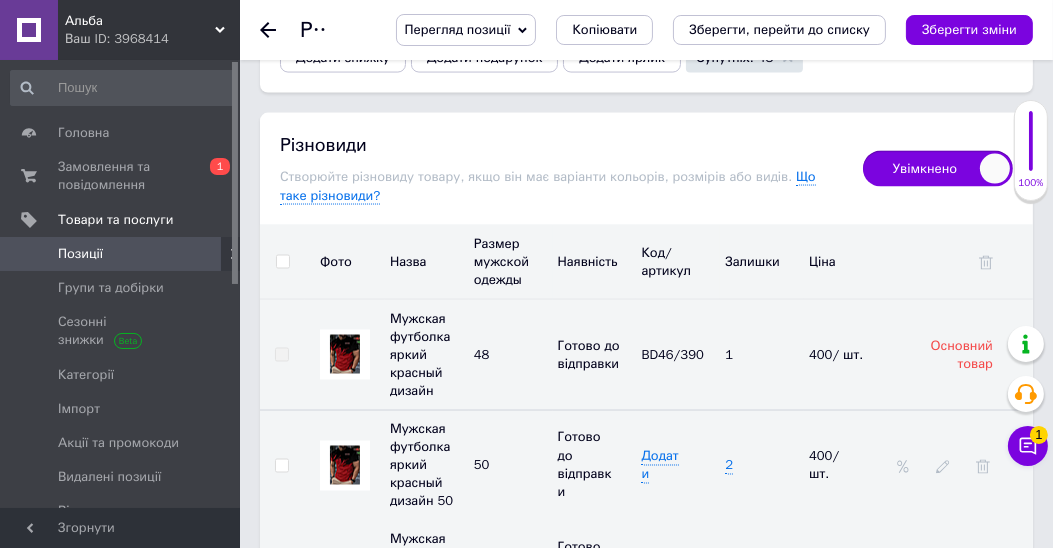scroll, scrollTop: 3371, scrollLeft: 0, axis: vertical 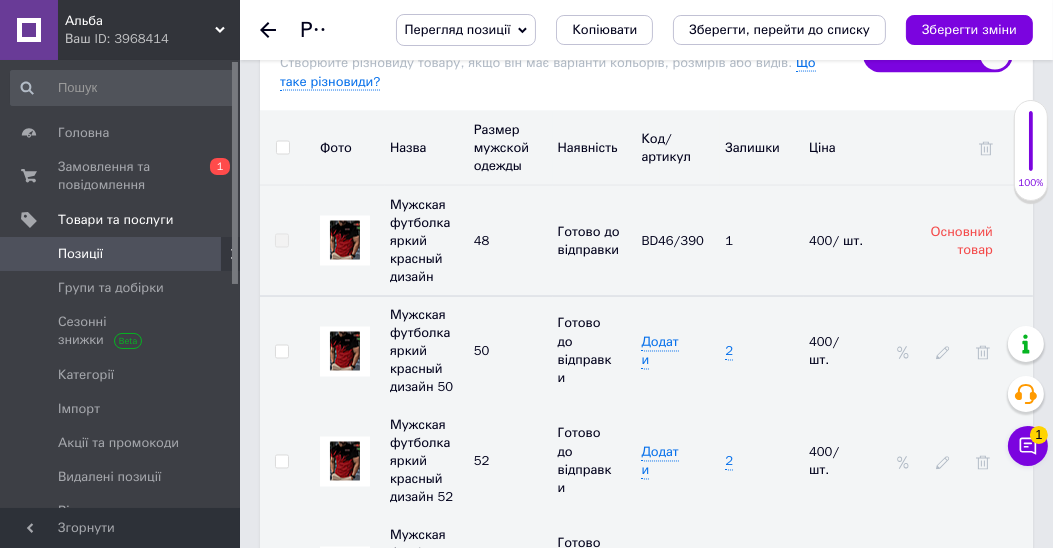 click 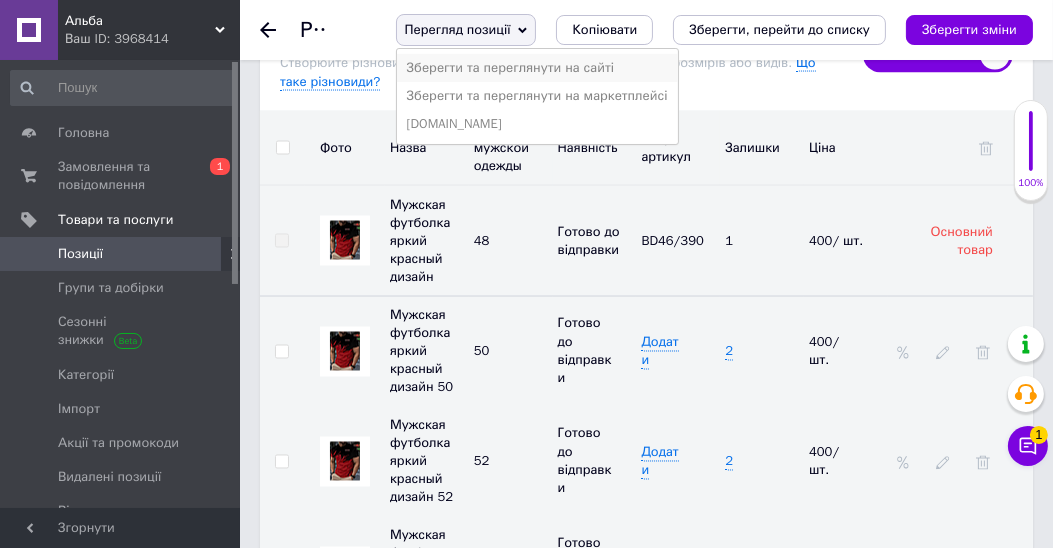 click on "Зберегти та переглянути на сайті" at bounding box center (537, 68) 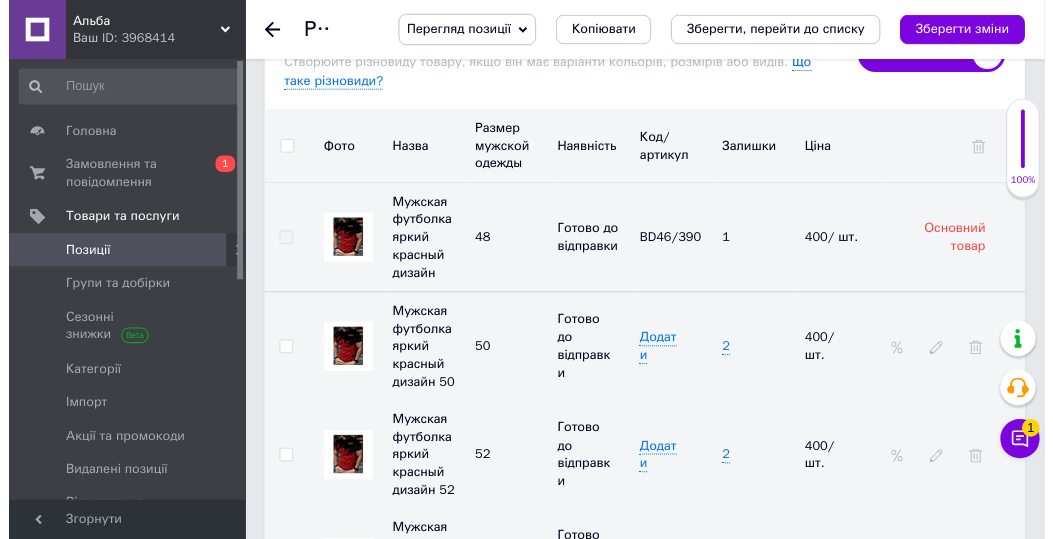 scroll, scrollTop: 0, scrollLeft: 0, axis: both 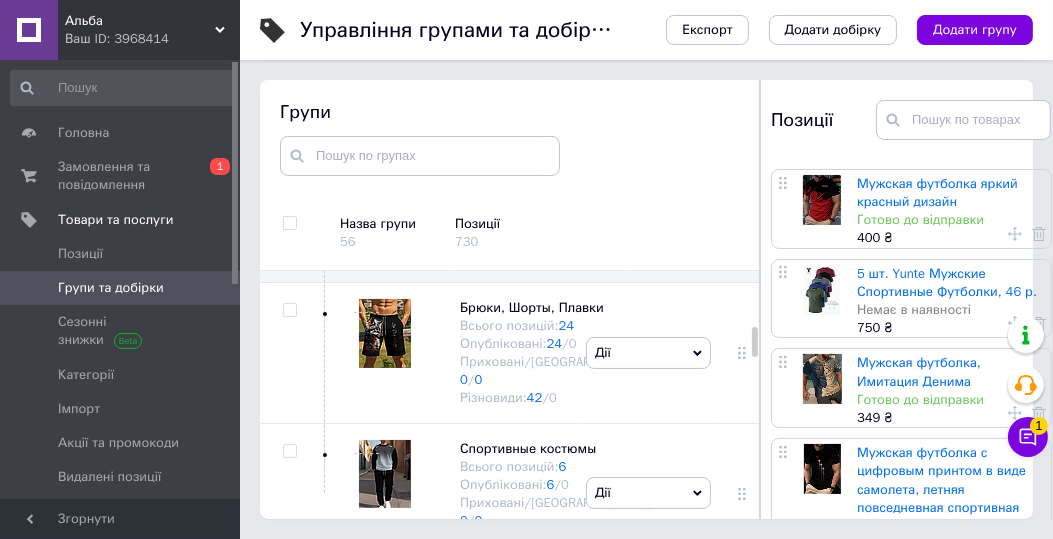 click on "Мужская футболка, Имитация Денима" at bounding box center (919, 371) 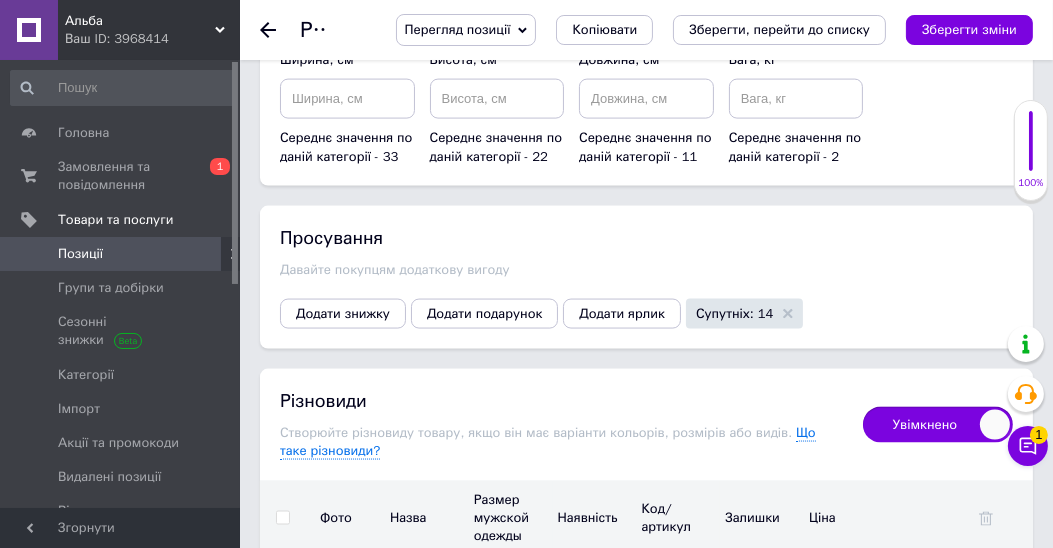 scroll, scrollTop: 3200, scrollLeft: 0, axis: vertical 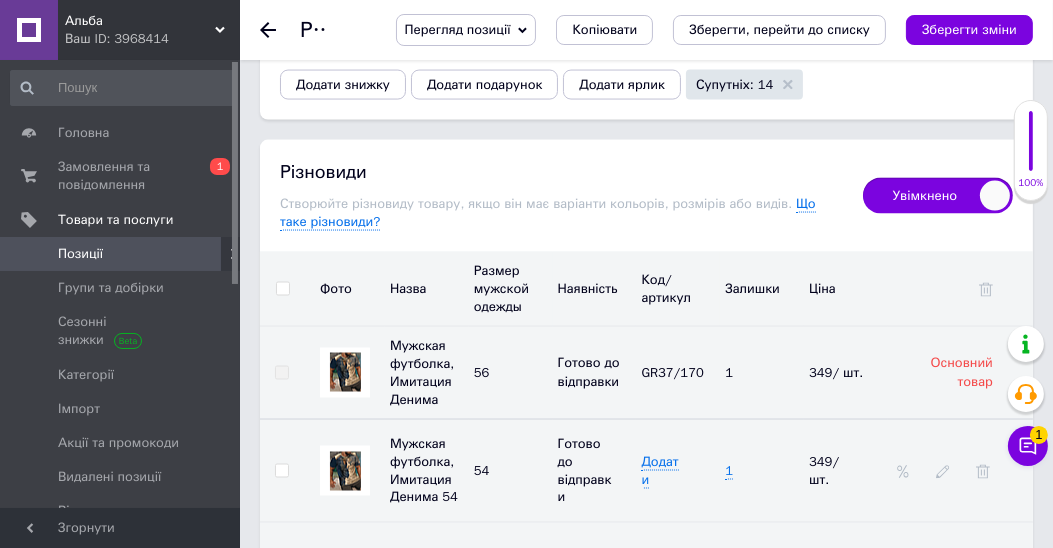 click on "Перегляд позиції" at bounding box center (466, 30) 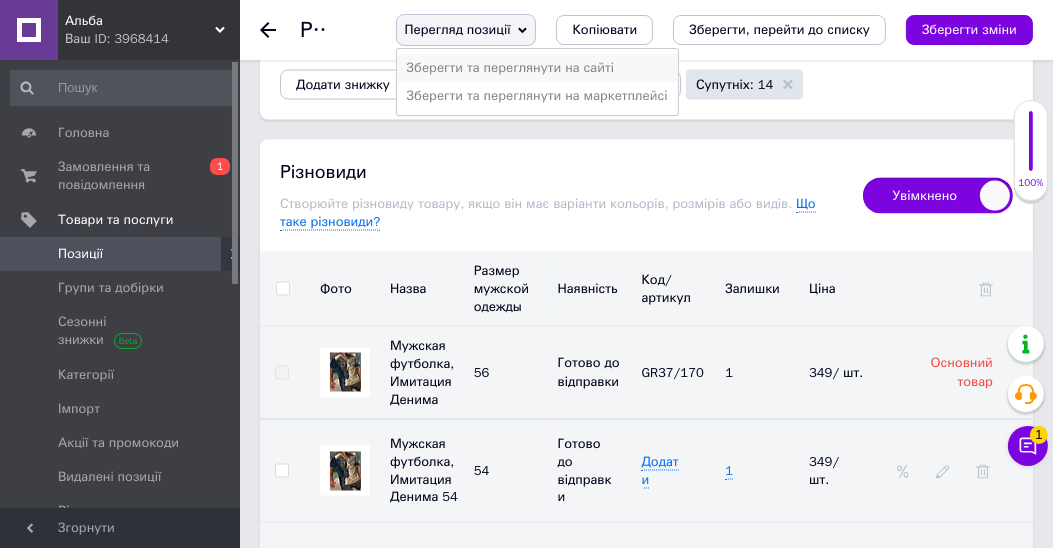 click on "Зберегти та переглянути на сайті" at bounding box center [537, 68] 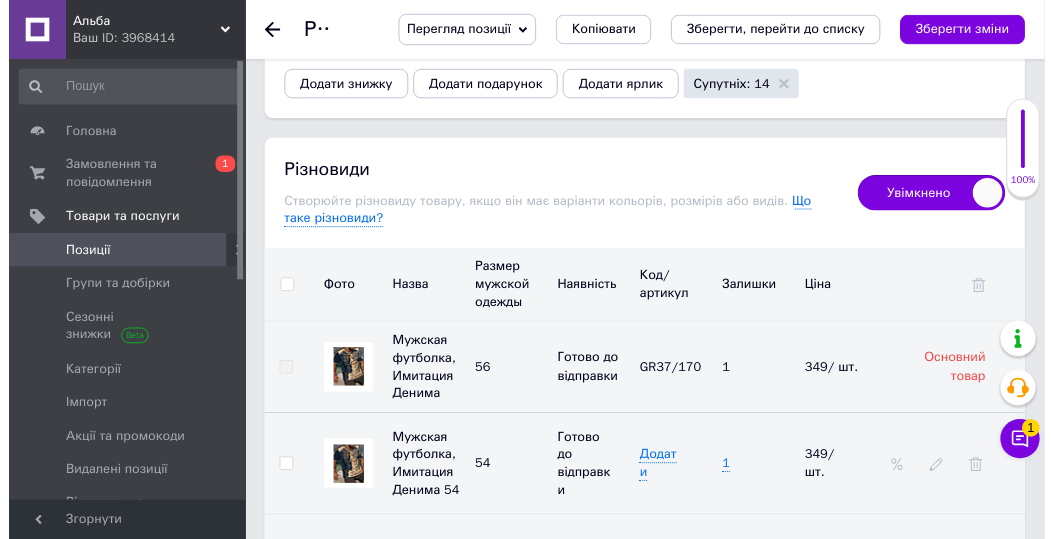 scroll, scrollTop: 0, scrollLeft: 0, axis: both 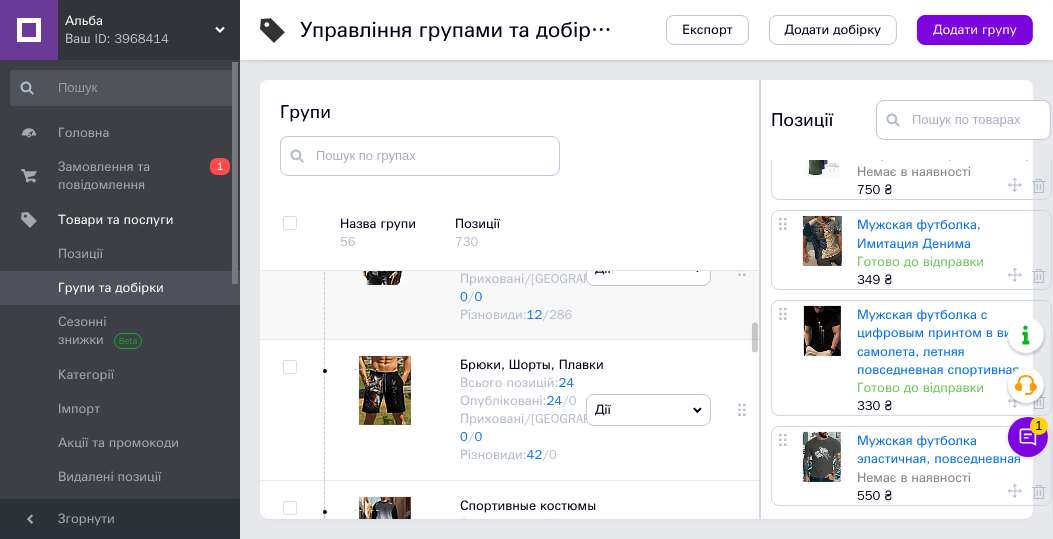 click on "Футболки, майки / T-shirts" at bounding box center (542, 224) 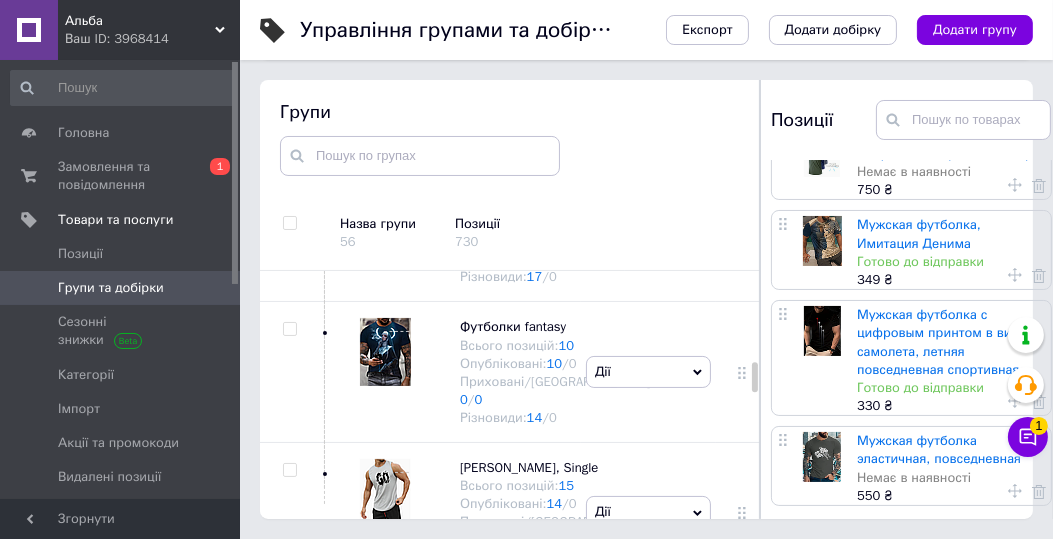 scroll, scrollTop: 2364, scrollLeft: 0, axis: vertical 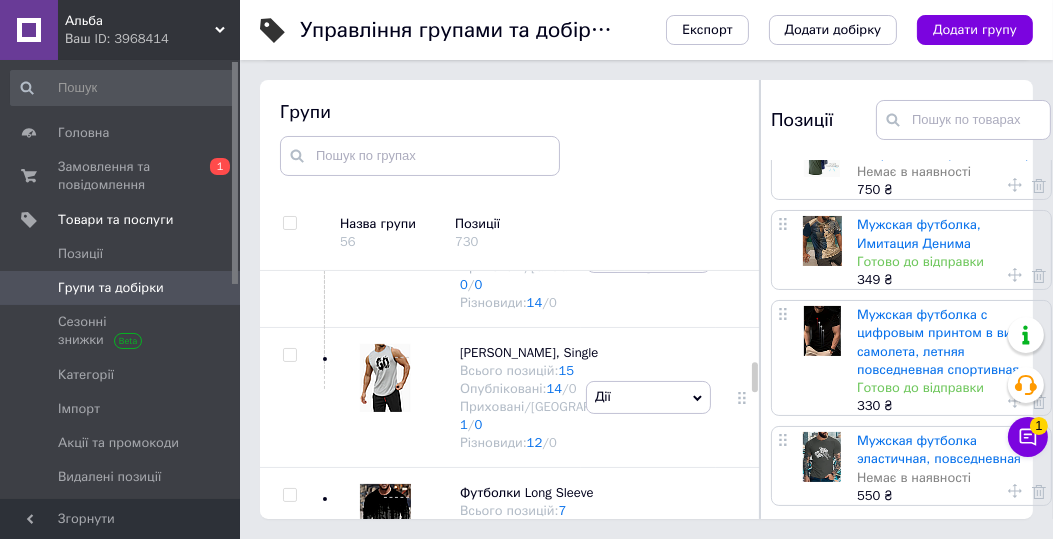 click on "Футболки Special" at bounding box center [513, -368] 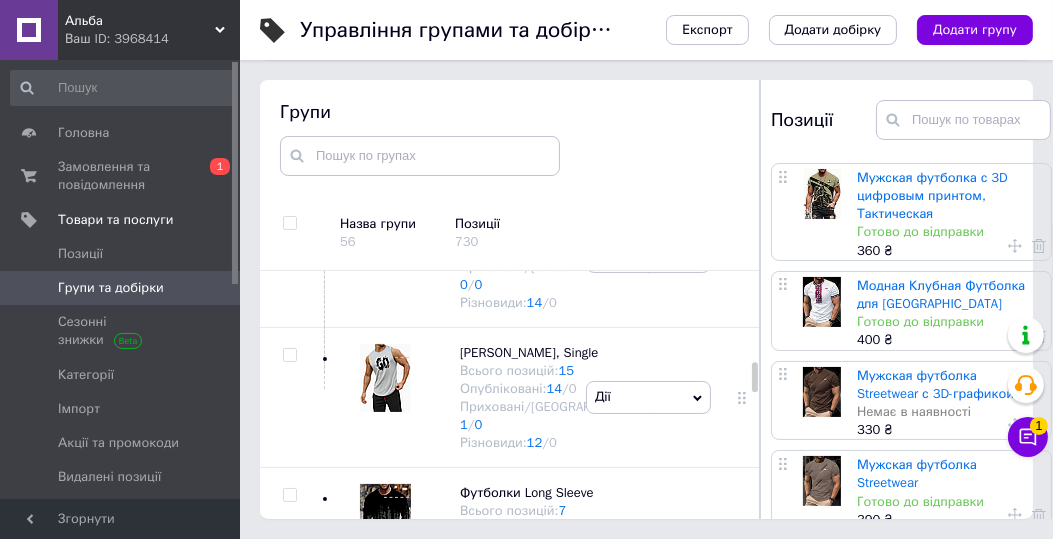 scroll, scrollTop: 342, scrollLeft: 0, axis: vertical 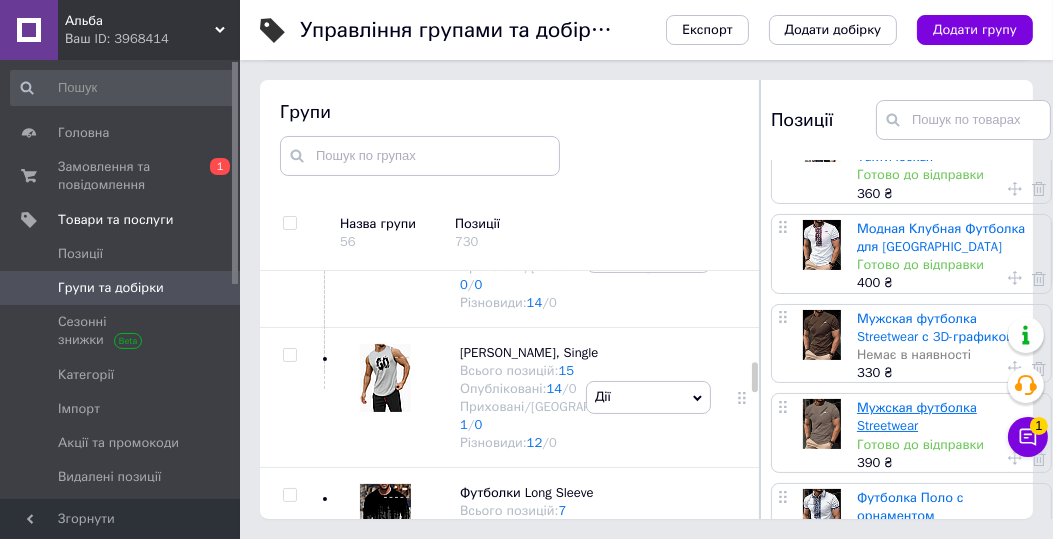 click on "Мужская футболка Streetwear" at bounding box center (917, 416) 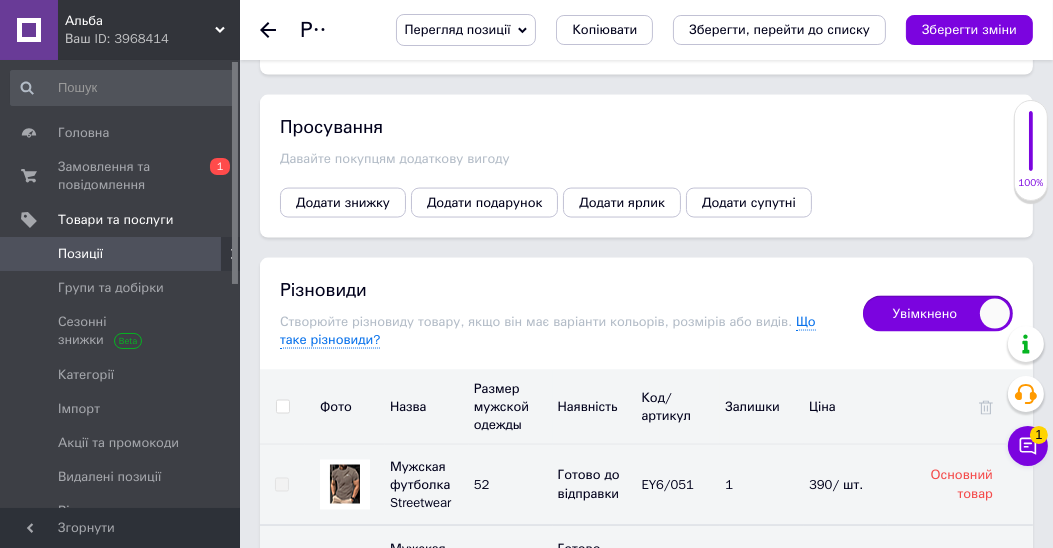 scroll, scrollTop: 3371, scrollLeft: 0, axis: vertical 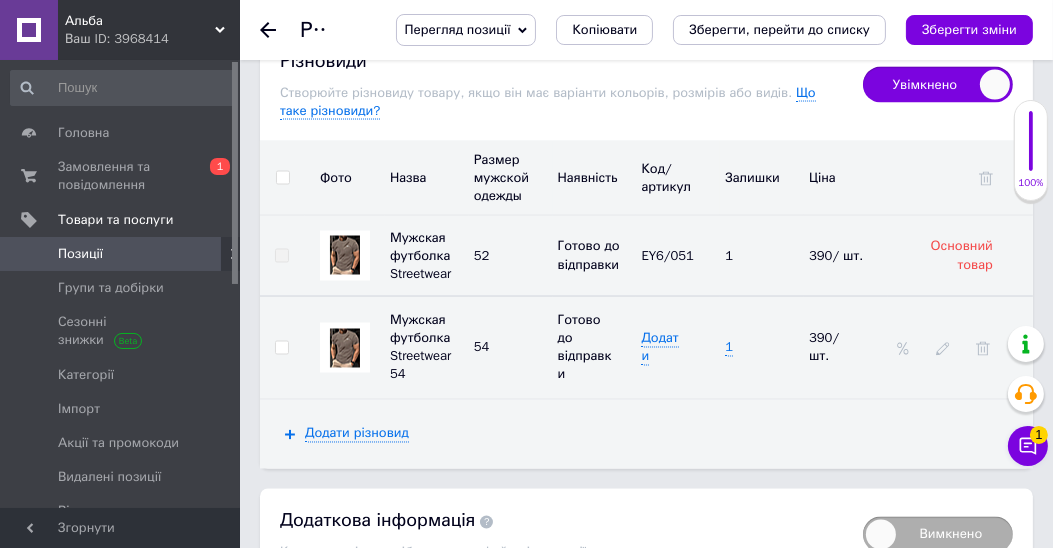 click 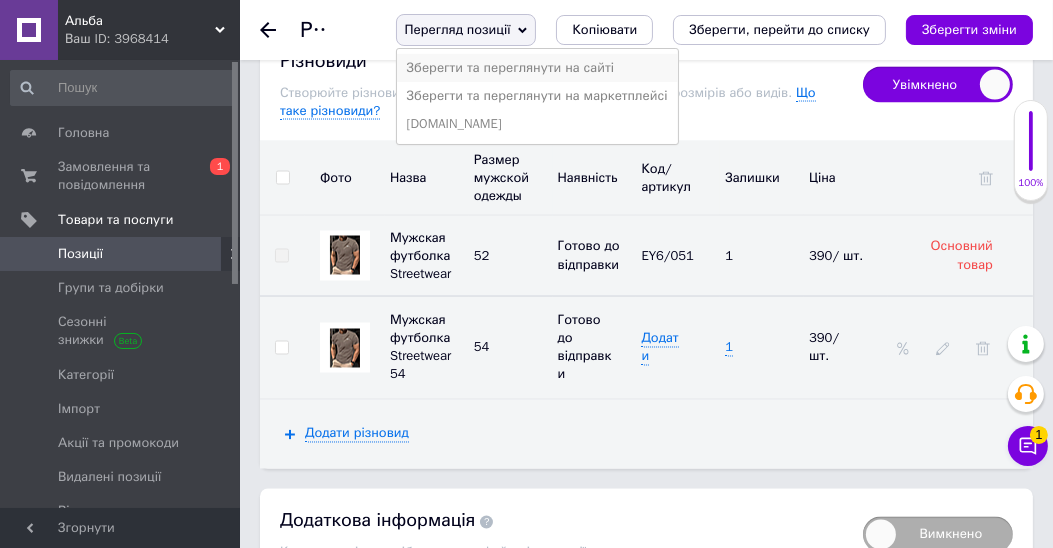 click on "Зберегти та переглянути на сайті" at bounding box center (537, 68) 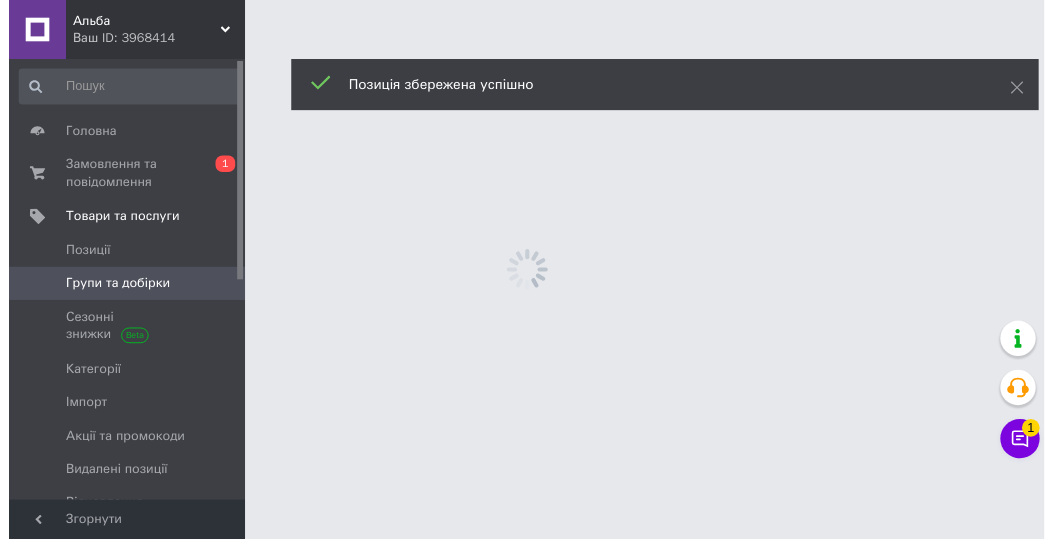 scroll, scrollTop: 0, scrollLeft: 0, axis: both 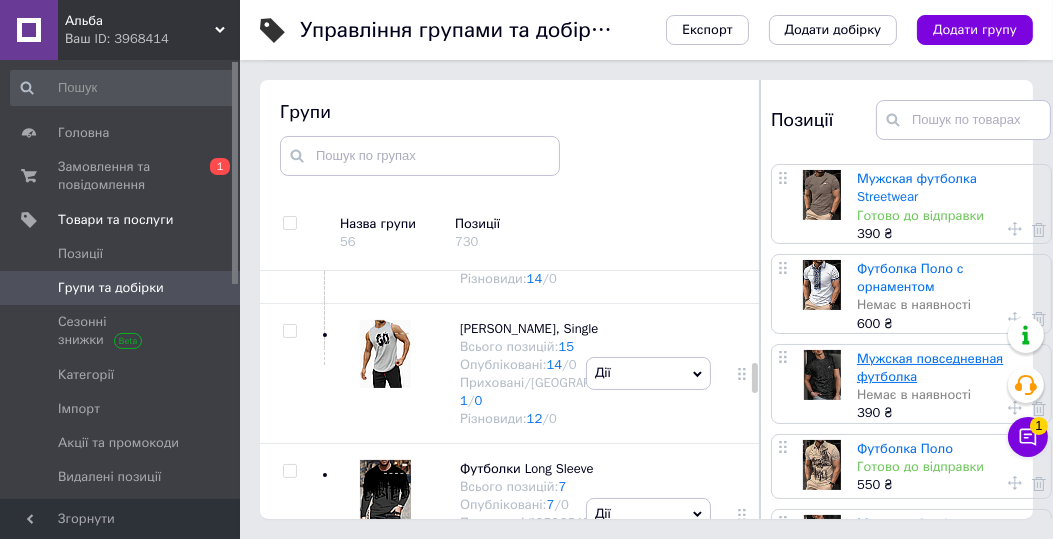 click on "Мужская повседневная футболка" at bounding box center (930, 367) 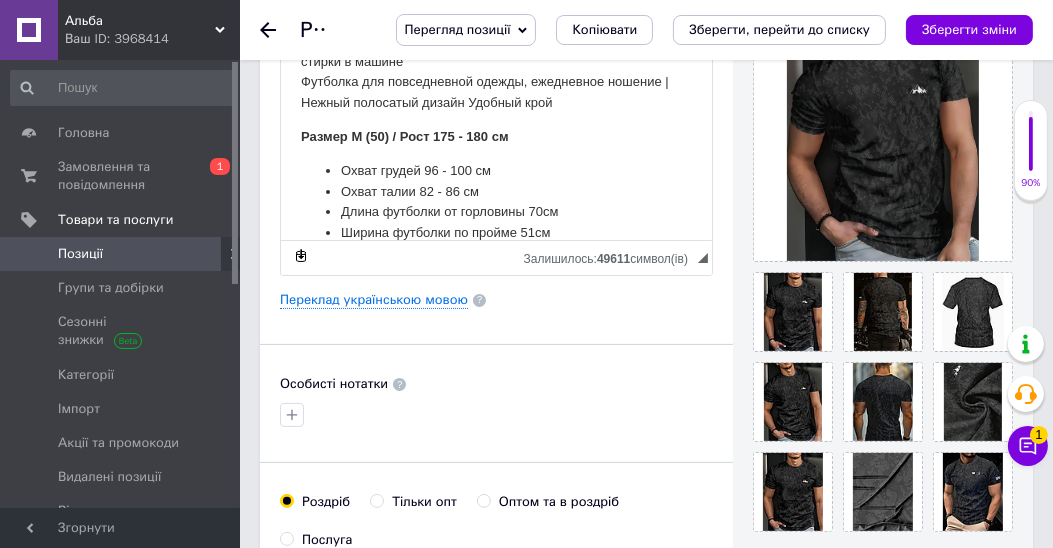 scroll, scrollTop: 514, scrollLeft: 0, axis: vertical 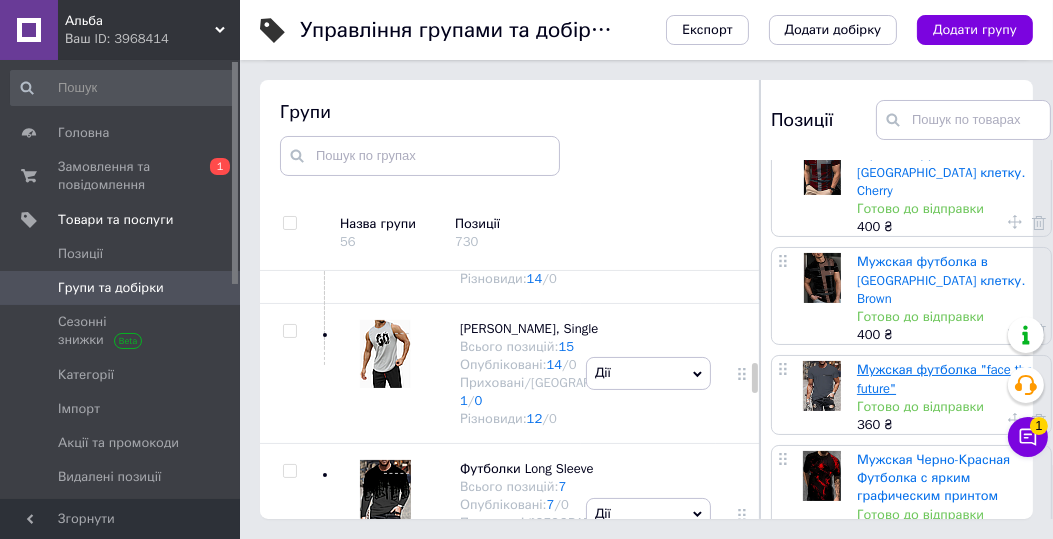 click on "Мужская футболка "face the future"" at bounding box center [945, 378] 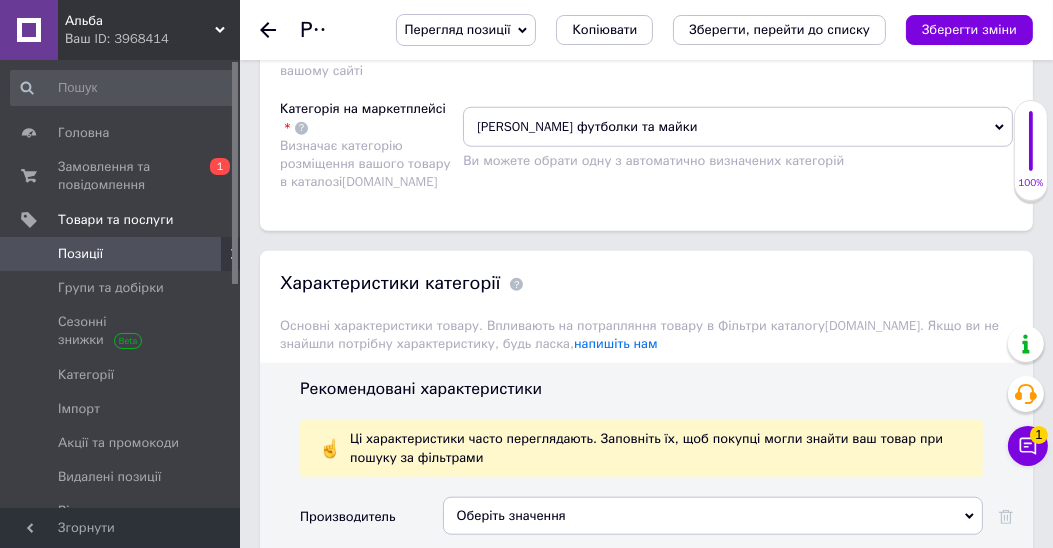 scroll, scrollTop: 2000, scrollLeft: 0, axis: vertical 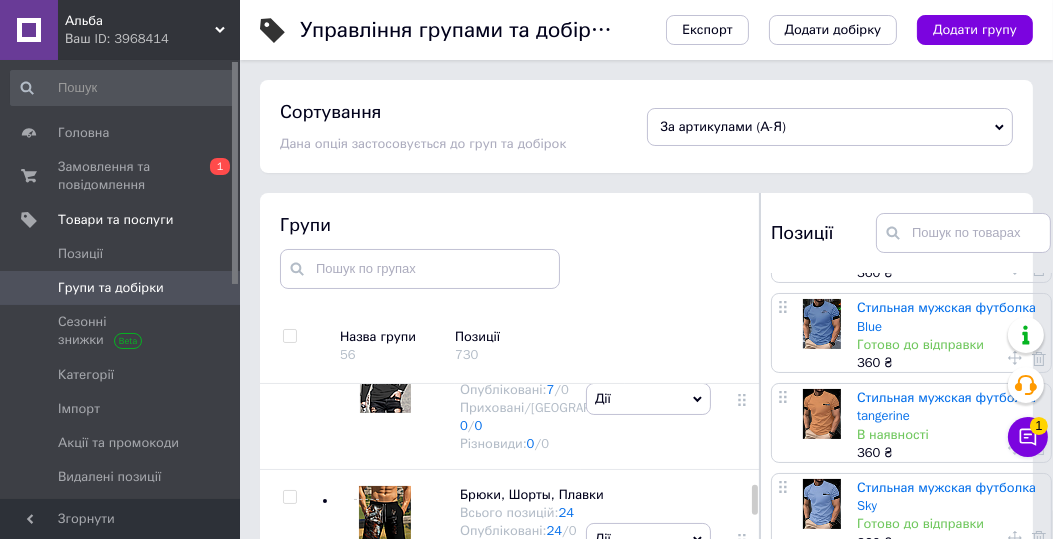 click on "Футболки Большого Размера/Рlus size t-shirts" at bounding box center (555, -358) 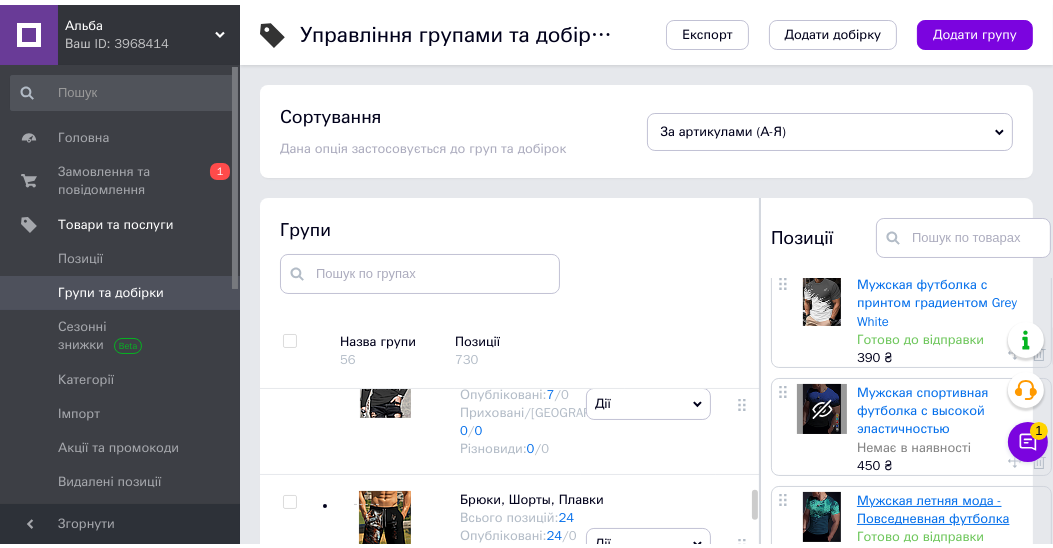 scroll, scrollTop: 514, scrollLeft: 0, axis: vertical 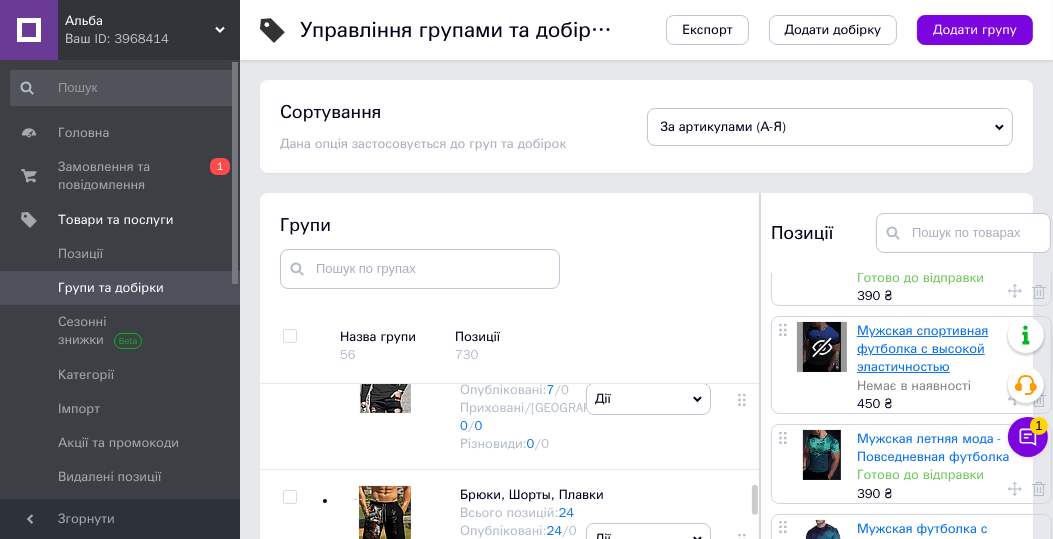 click on "Мужская спортивная футболка с высокой эластичностью" at bounding box center (922, 348) 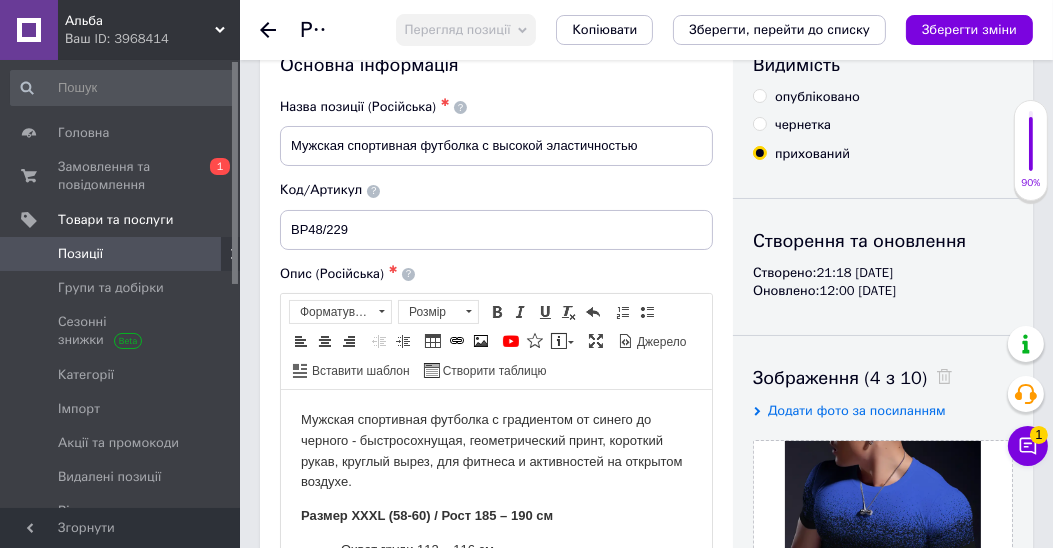 scroll, scrollTop: 0, scrollLeft: 0, axis: both 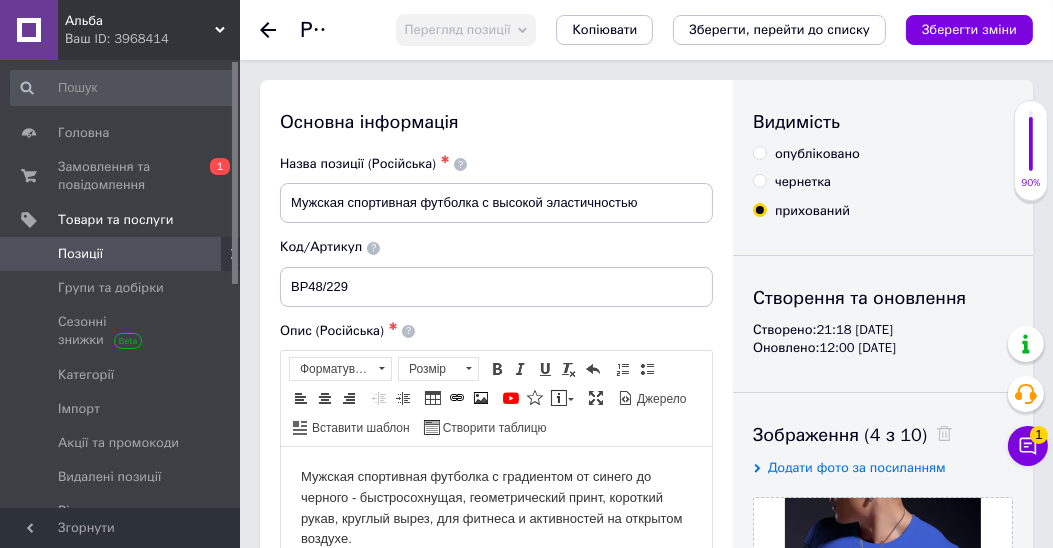click on "опубліковано" at bounding box center (759, 152) 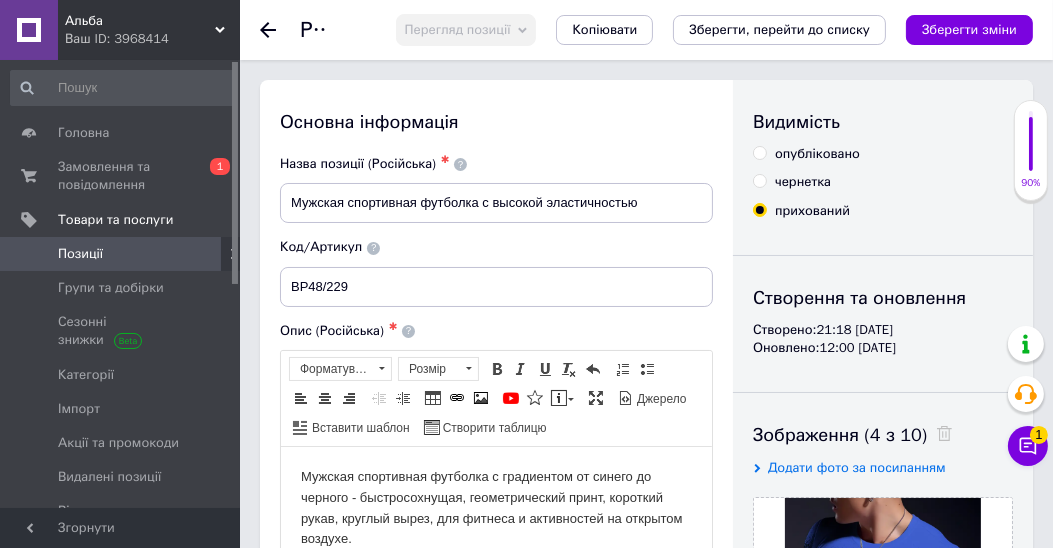 radio on "true" 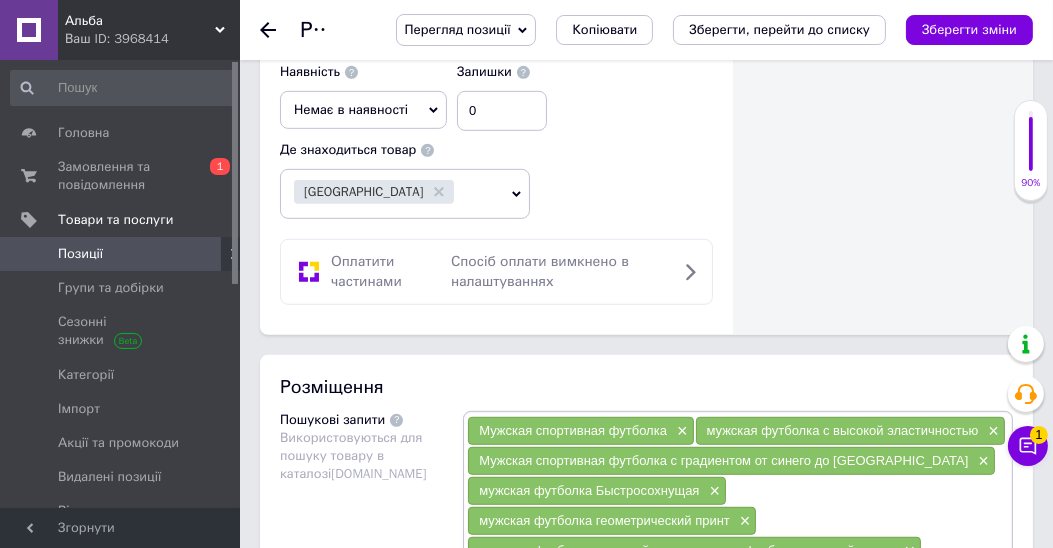 scroll, scrollTop: 971, scrollLeft: 0, axis: vertical 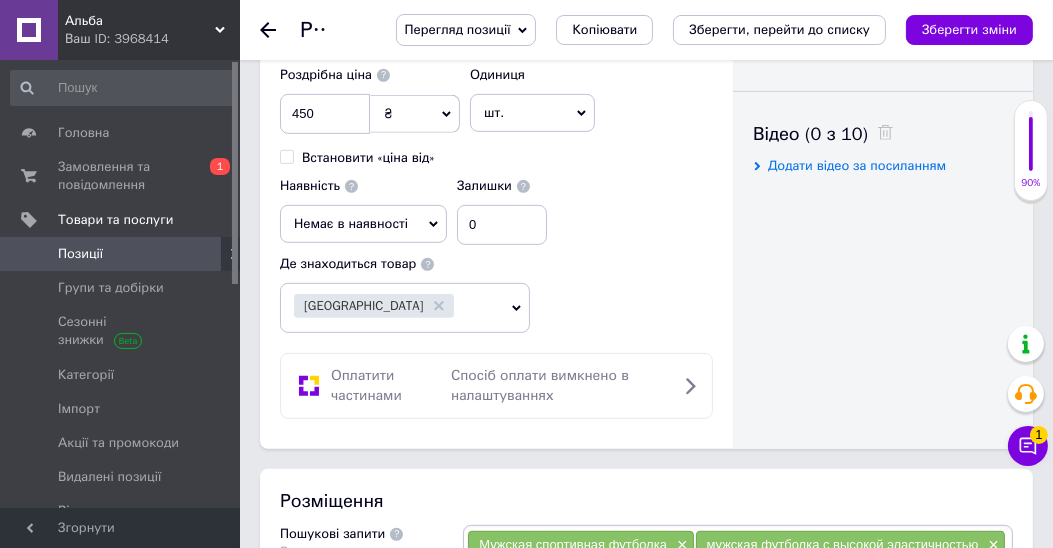 click 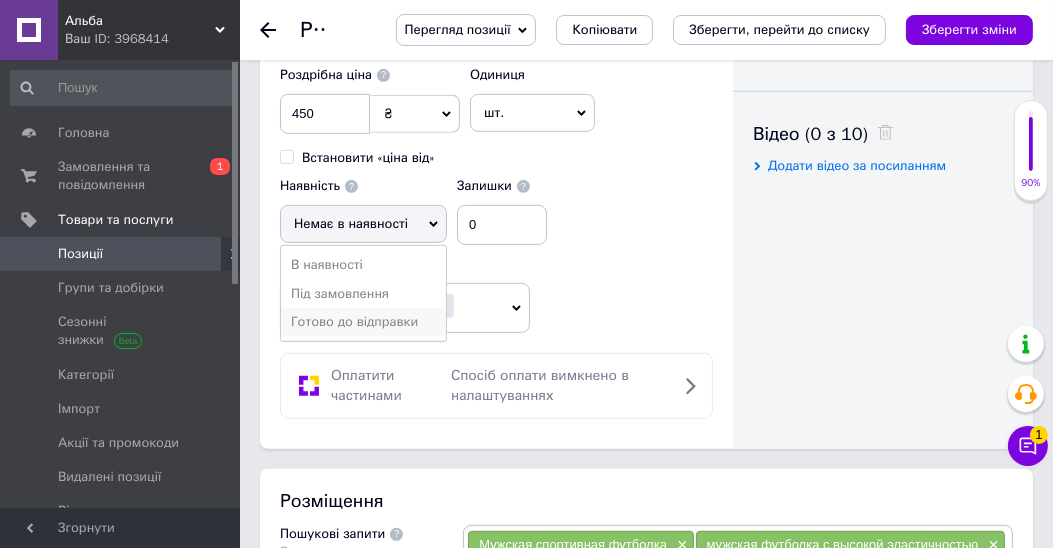 click on "Готово до відправки" at bounding box center (363, 322) 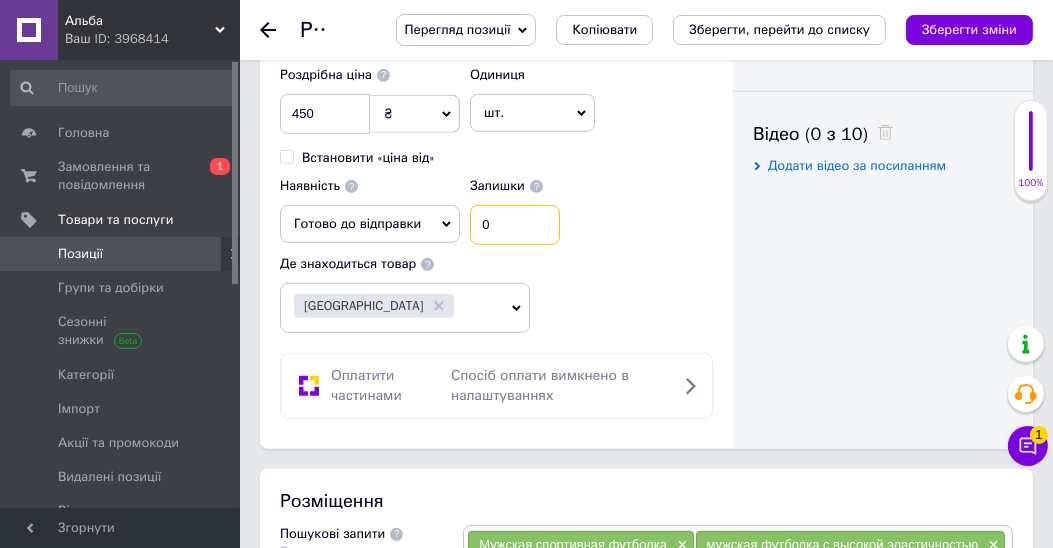 drag, startPoint x: 484, startPoint y: 212, endPoint x: 473, endPoint y: 216, distance: 11.7046995 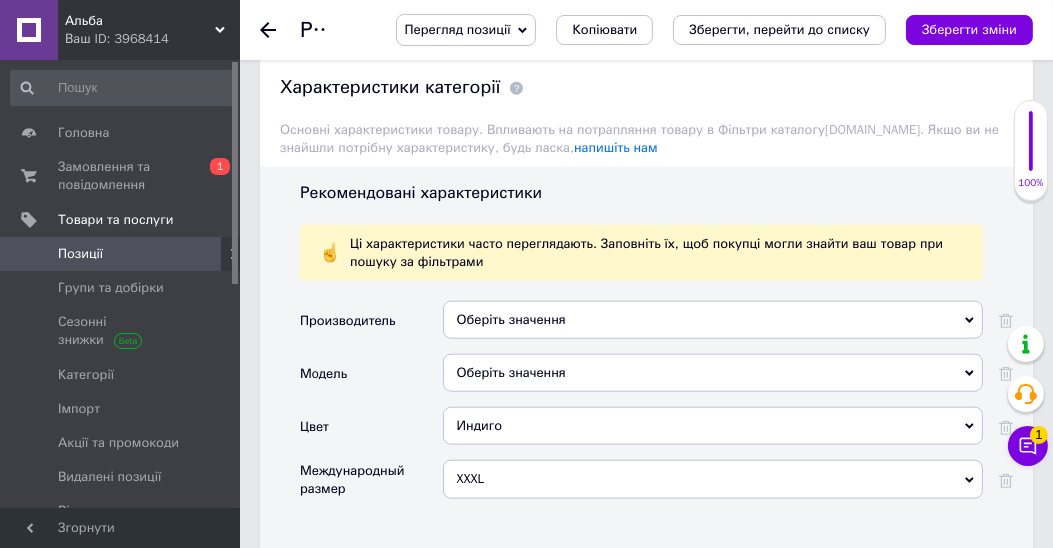 scroll, scrollTop: 2114, scrollLeft: 0, axis: vertical 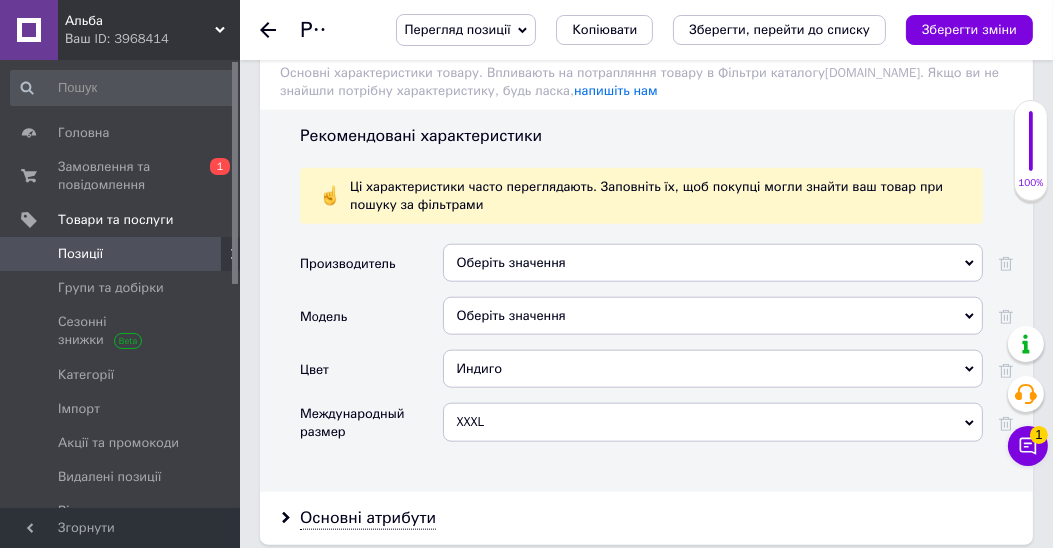 type on "1" 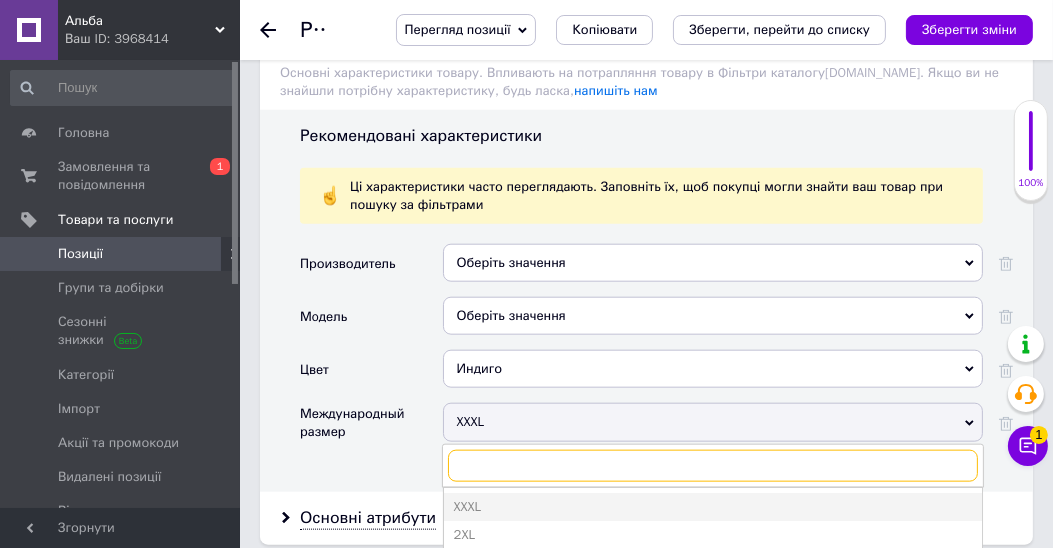 scroll, scrollTop: 2285, scrollLeft: 0, axis: vertical 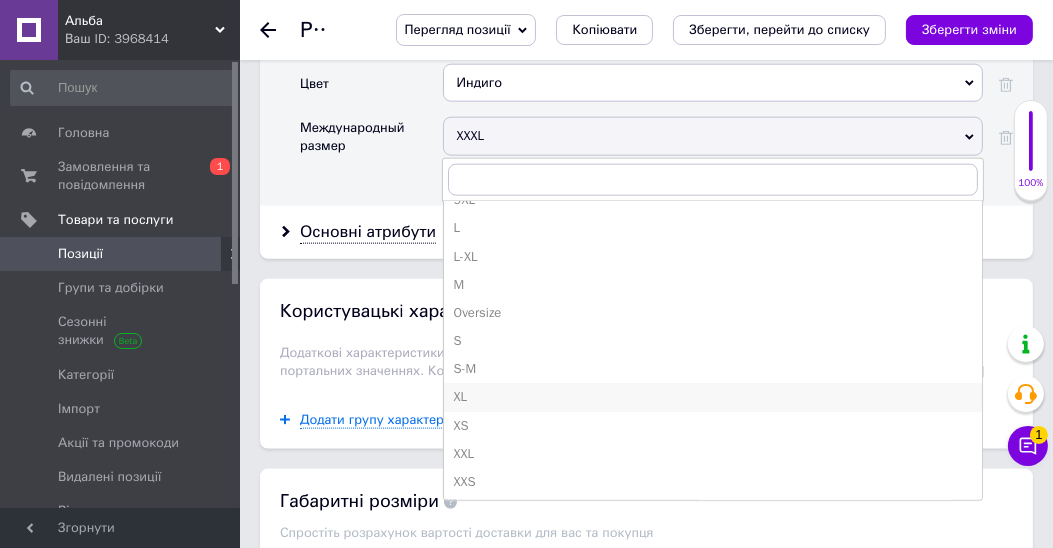 click on "XL" at bounding box center [713, 397] 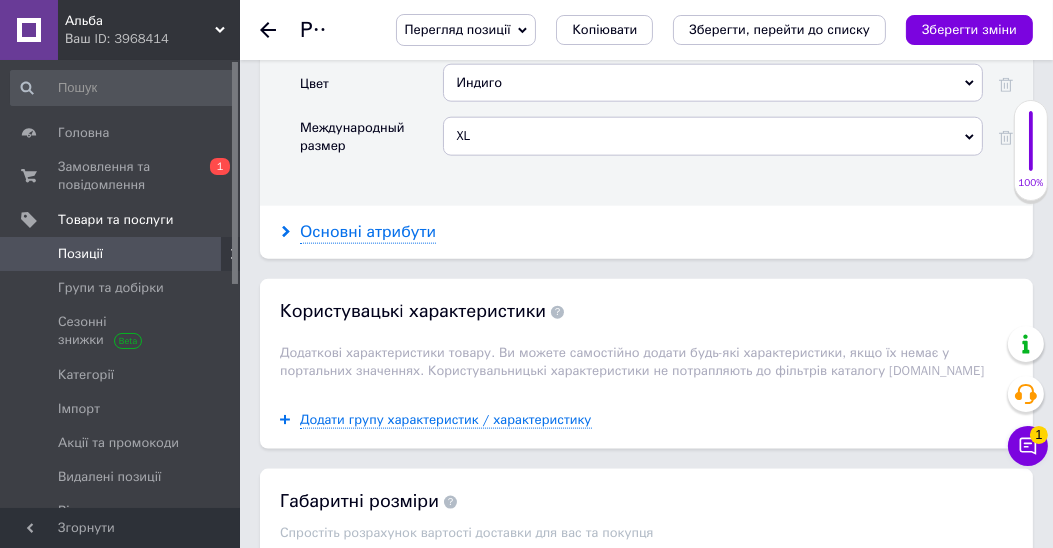 click on "Основні атрибути" at bounding box center (368, 232) 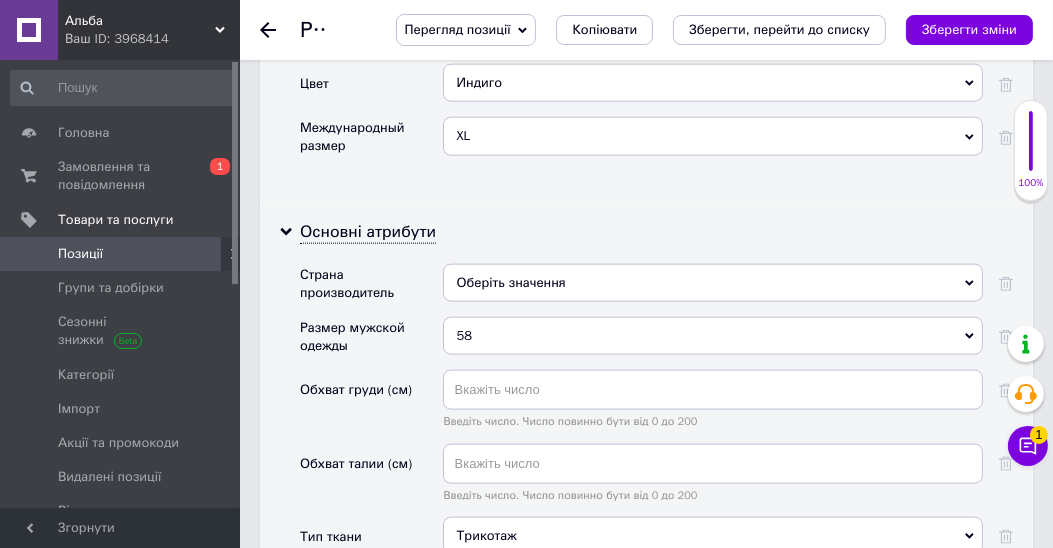 click 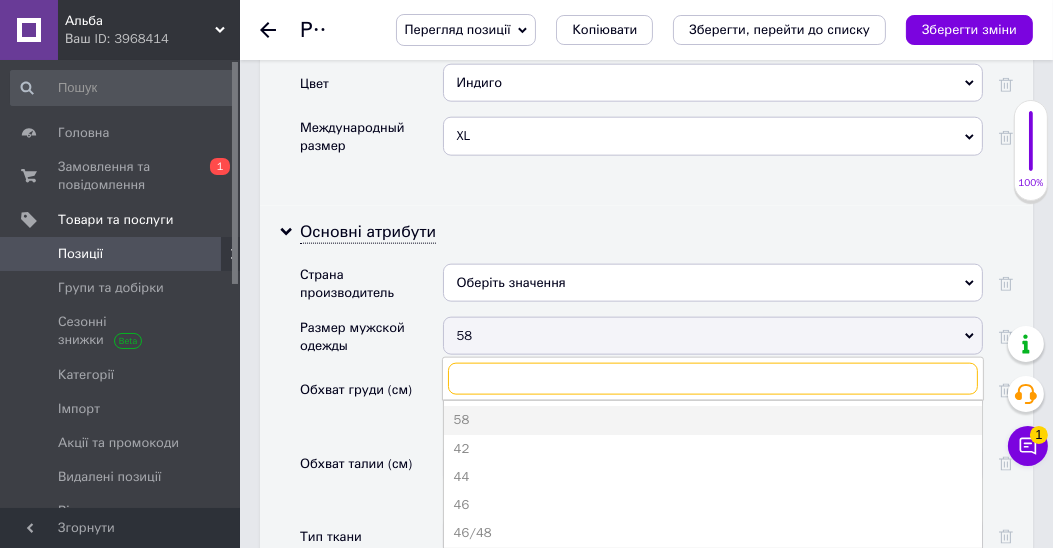 scroll, scrollTop: 114, scrollLeft: 0, axis: vertical 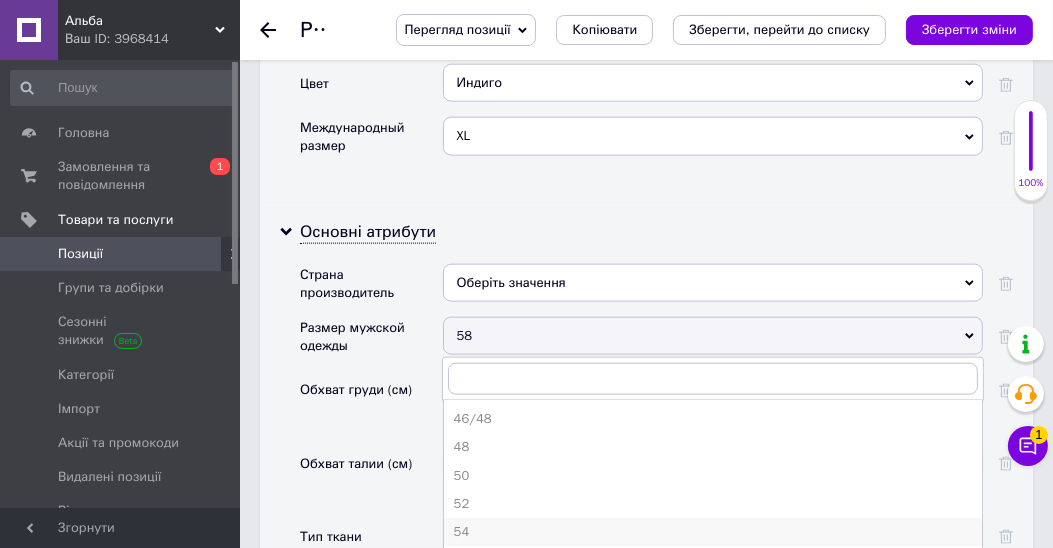 click on "54" at bounding box center [713, 532] 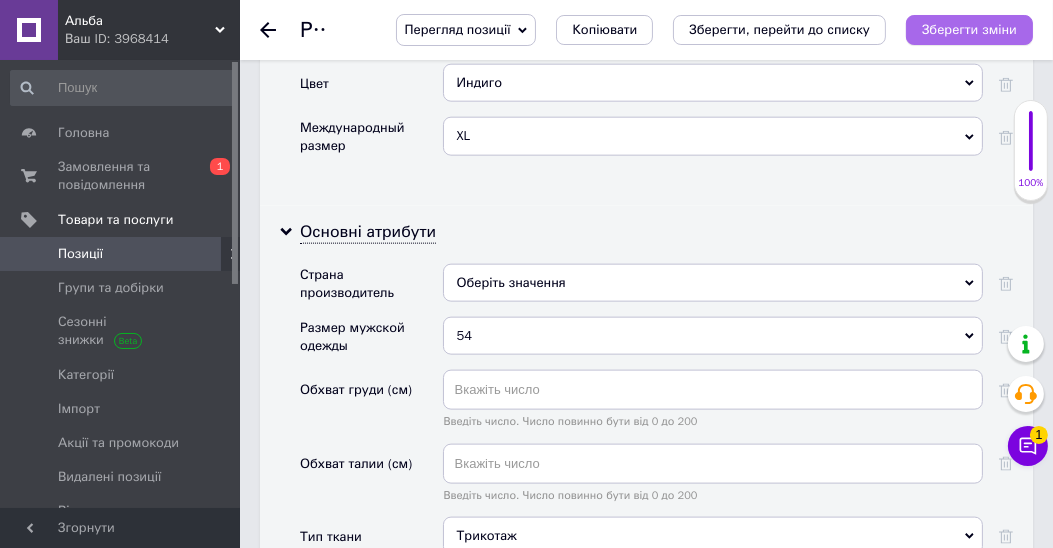 click on "Зберегти зміни" at bounding box center (969, 29) 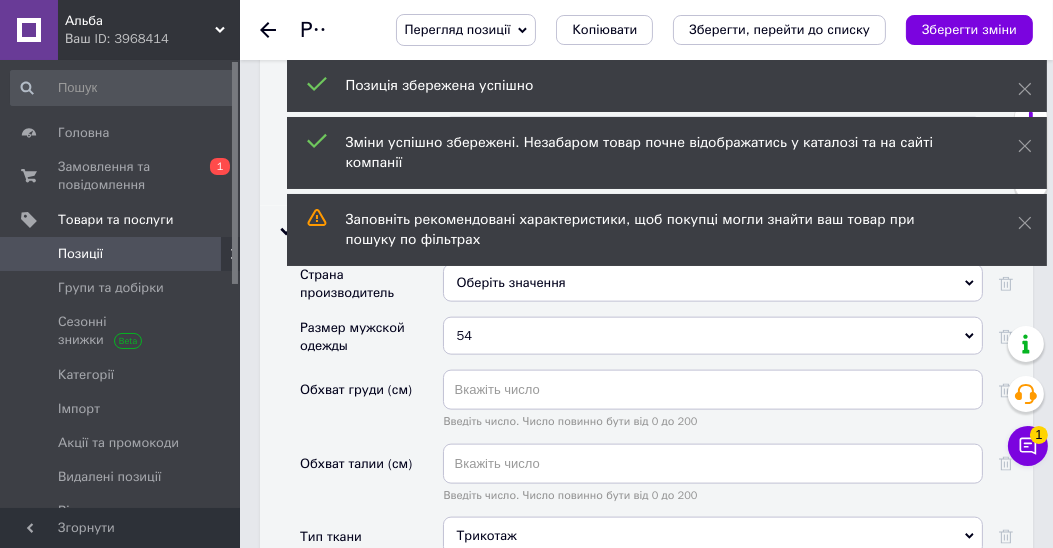 click 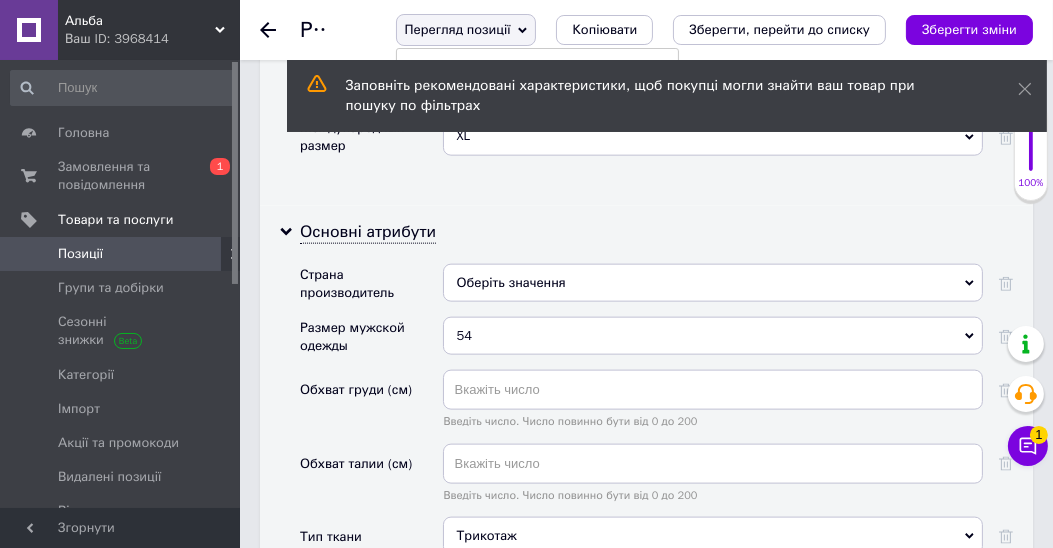 click 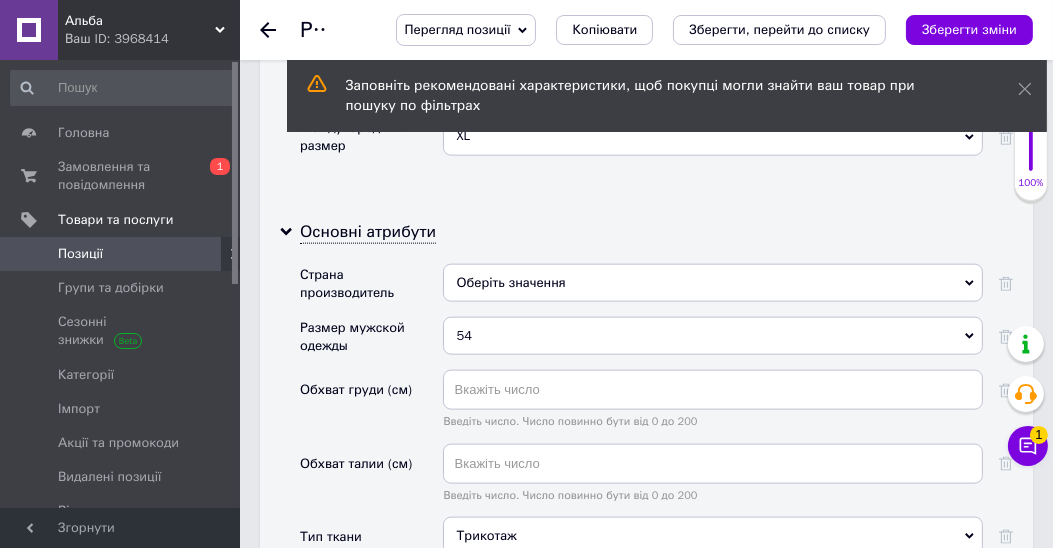click 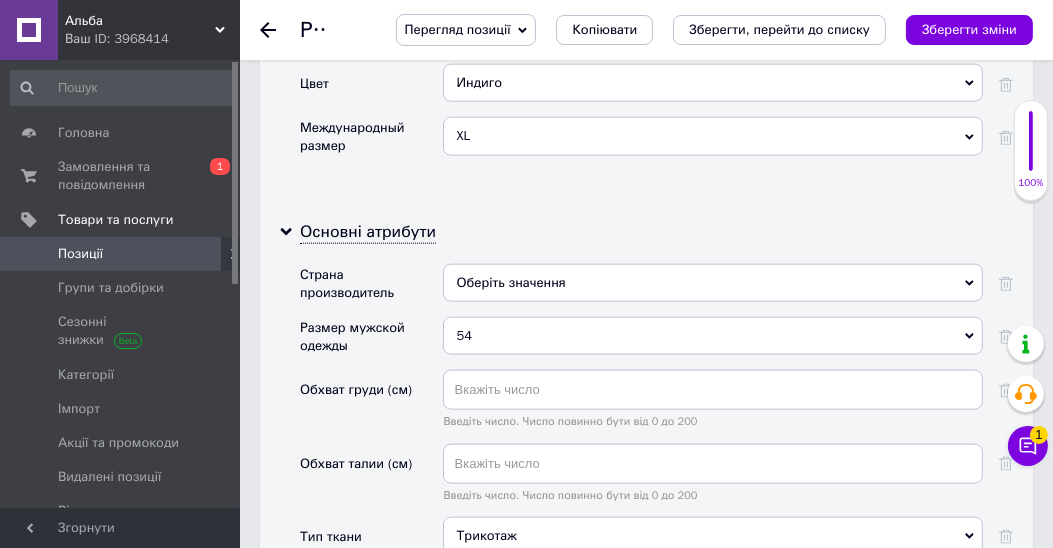 click 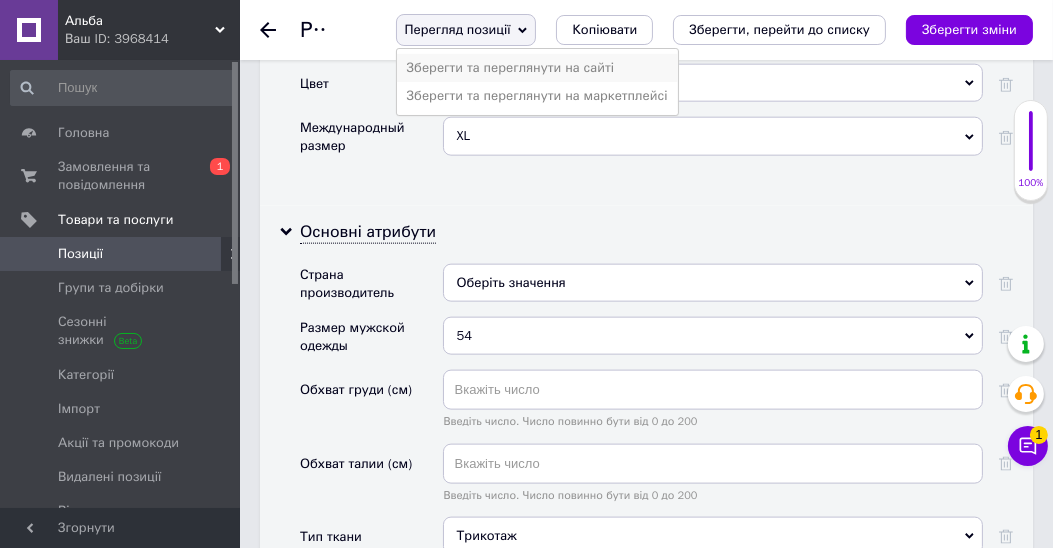 click on "Зберегти та переглянути на сайті" at bounding box center [537, 68] 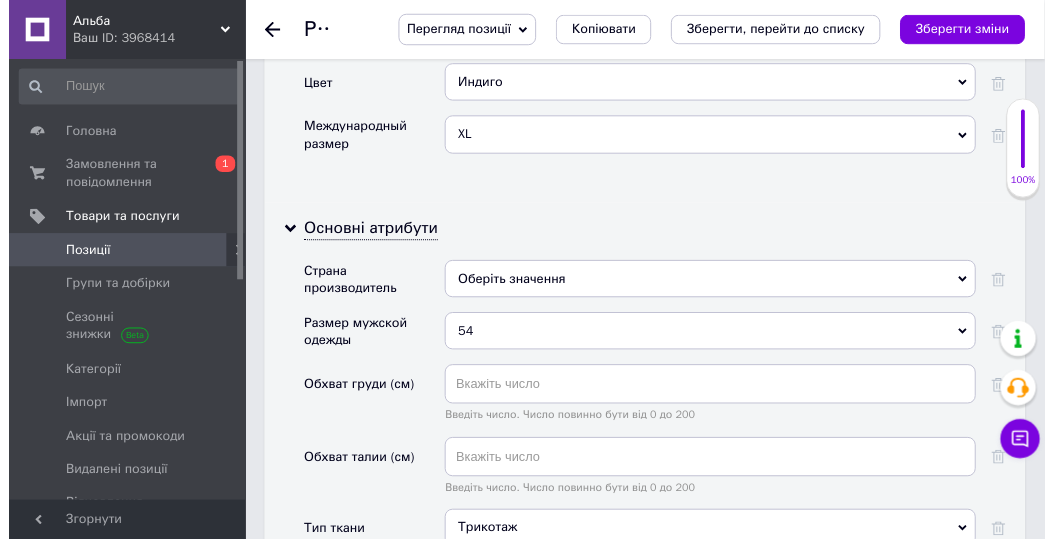 scroll, scrollTop: 0, scrollLeft: 0, axis: both 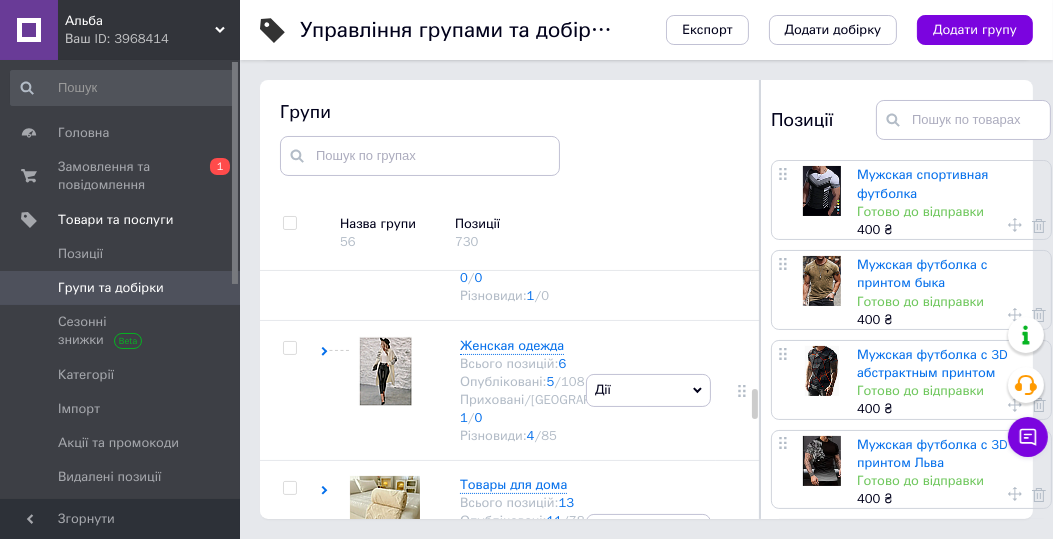 click on "Футболки Scenery" at bounding box center [515, -638] 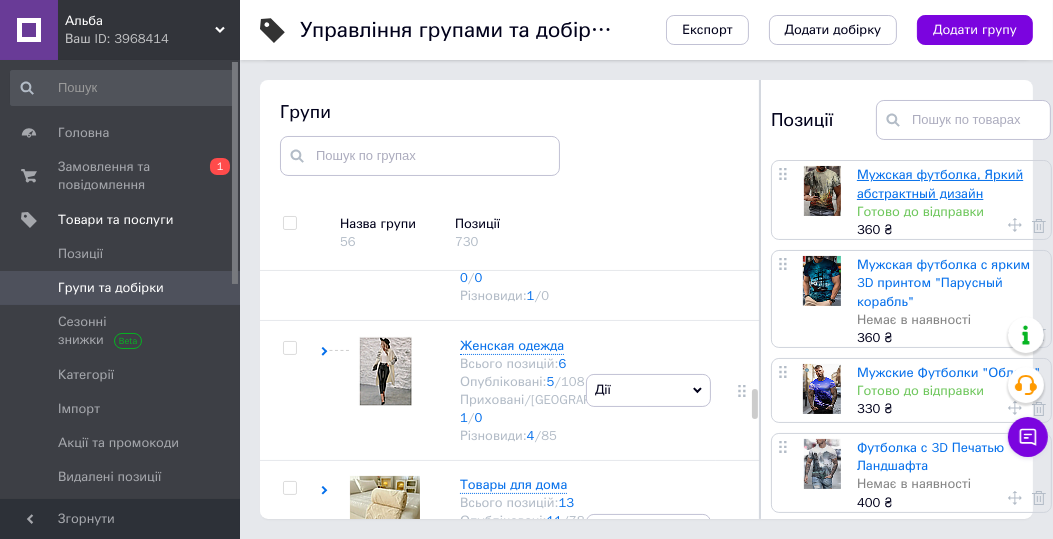 click on "Мужская футболка, Яркий абстрактный дизайн" at bounding box center (940, 183) 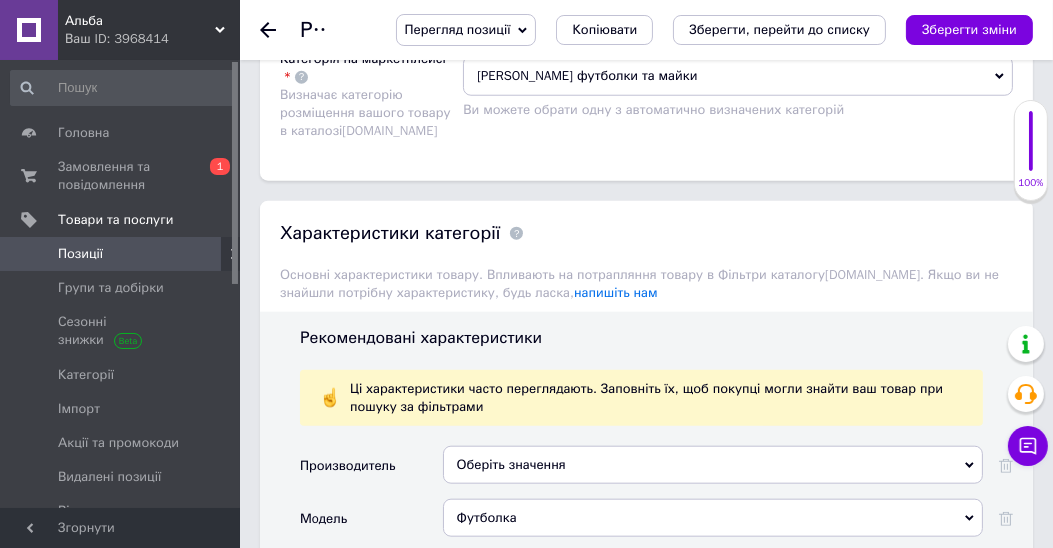scroll, scrollTop: 1771, scrollLeft: 0, axis: vertical 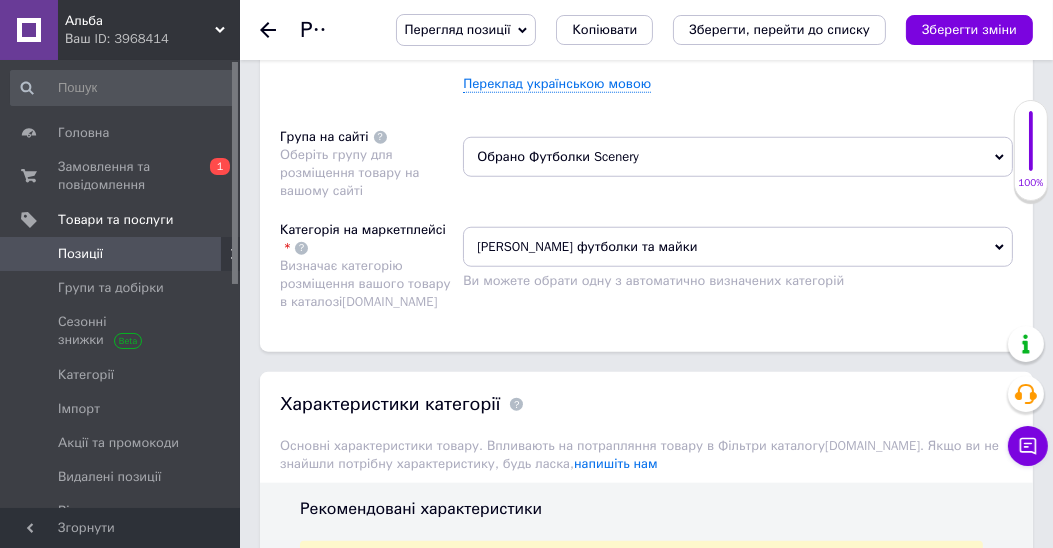 click 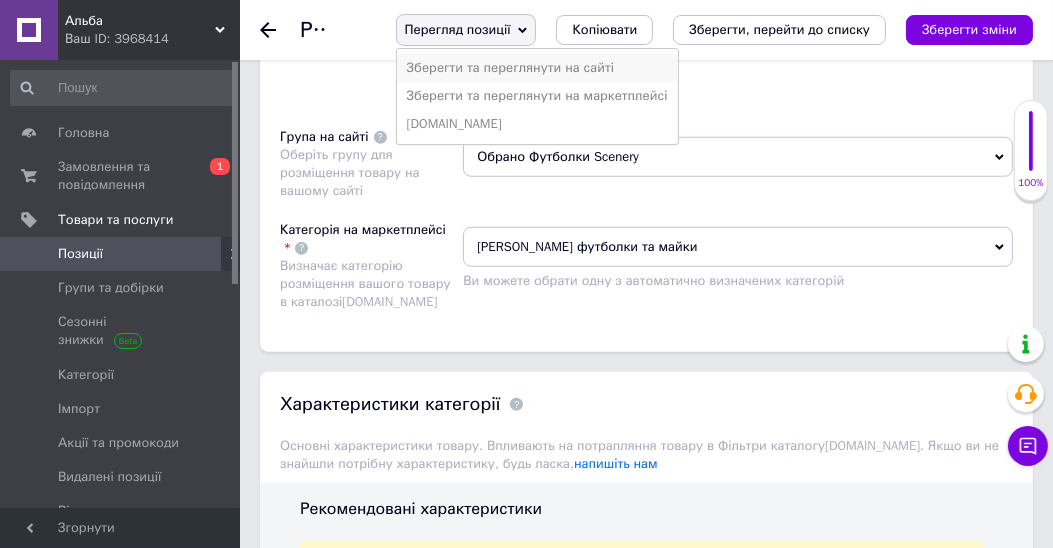 click on "Зберегти та переглянути на сайті" at bounding box center (537, 68) 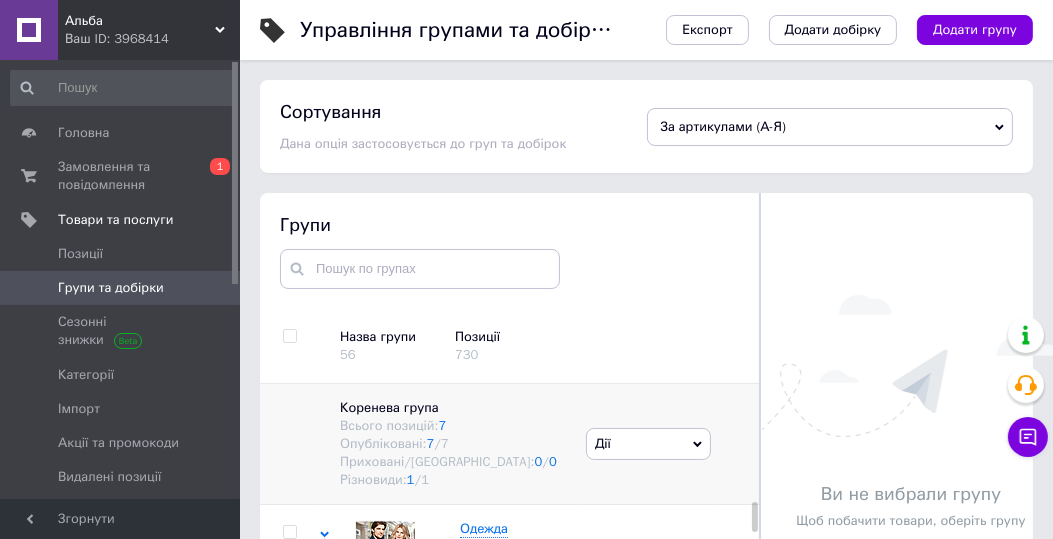 scroll, scrollTop: 121, scrollLeft: 0, axis: vertical 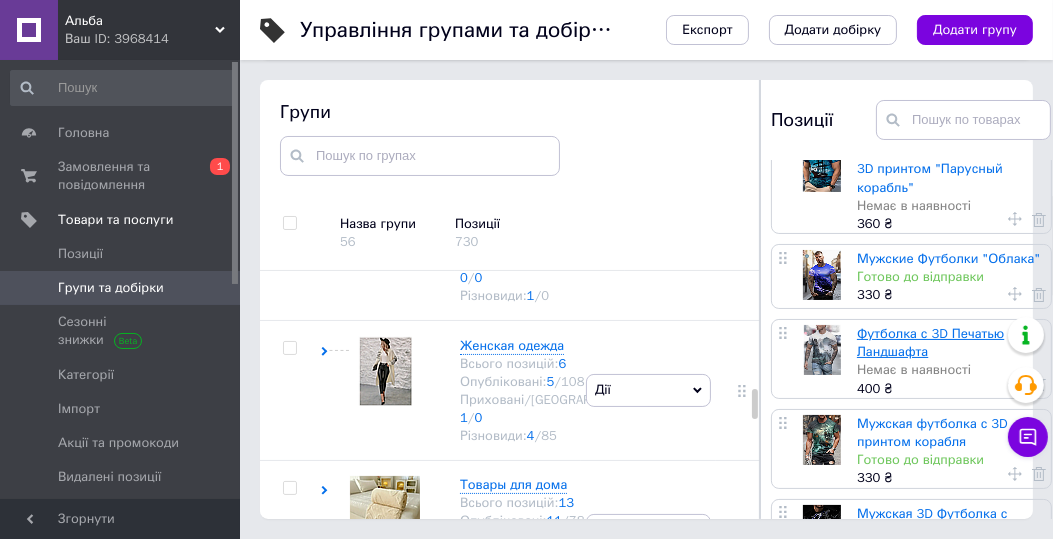 click on "Футболка с 3D Печатью Ландшафта" at bounding box center (930, 342) 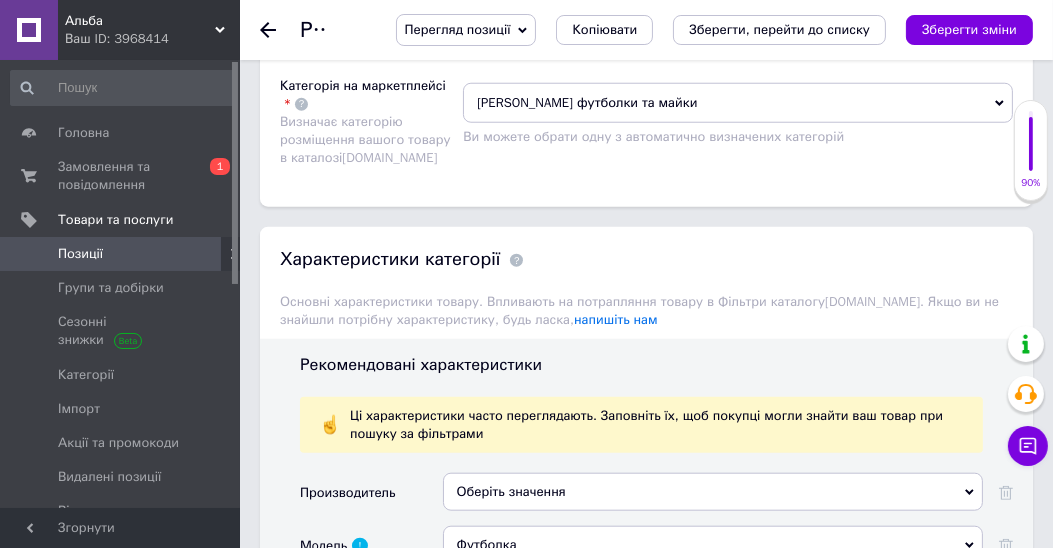 scroll, scrollTop: 2114, scrollLeft: 0, axis: vertical 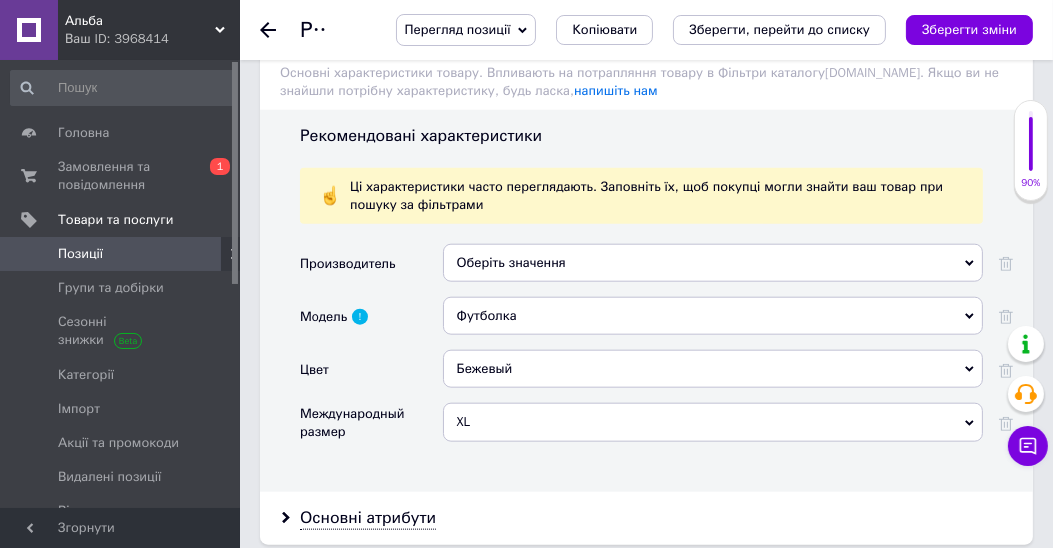 click 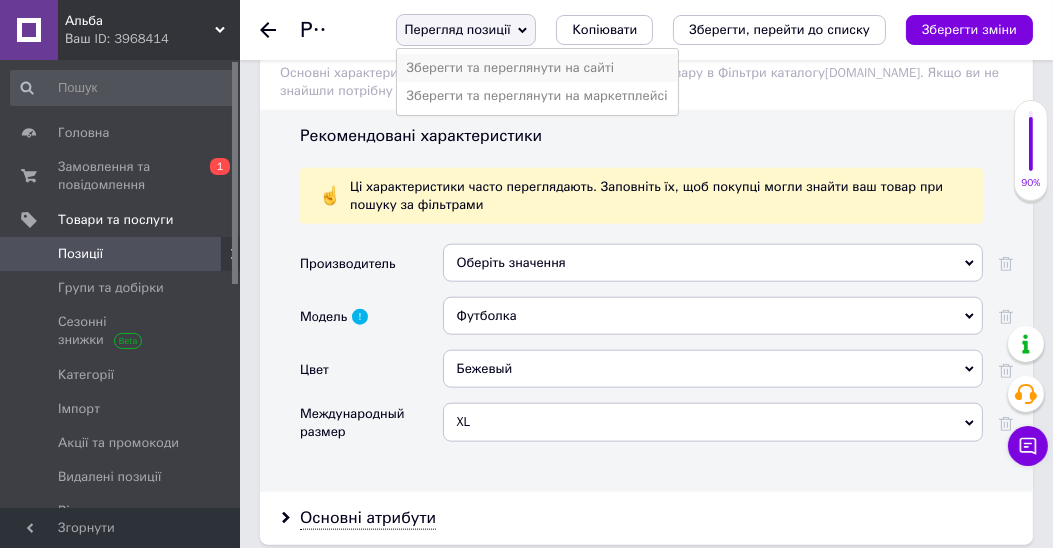 click on "Зберегти та переглянути на сайті" at bounding box center [537, 68] 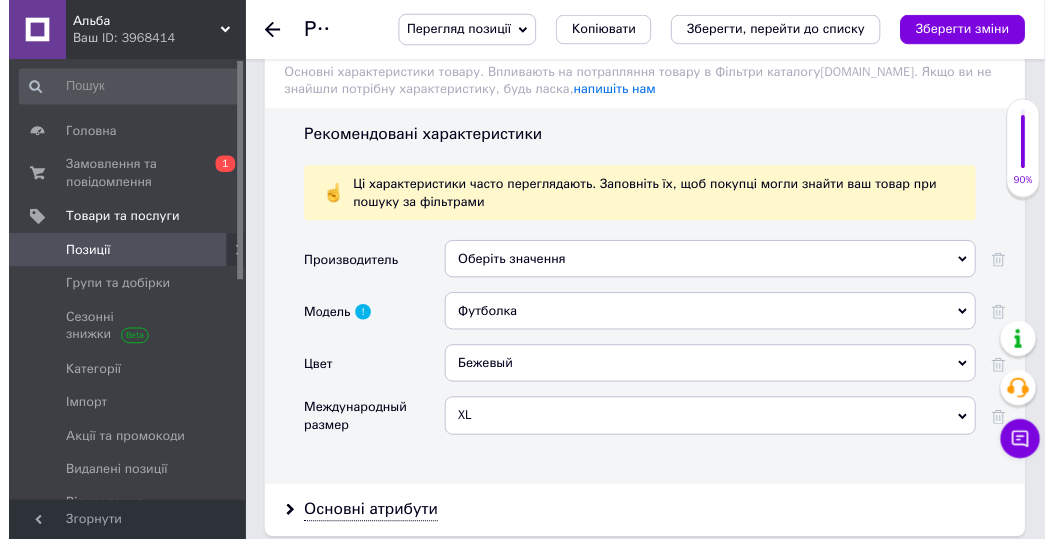 scroll, scrollTop: 0, scrollLeft: 0, axis: both 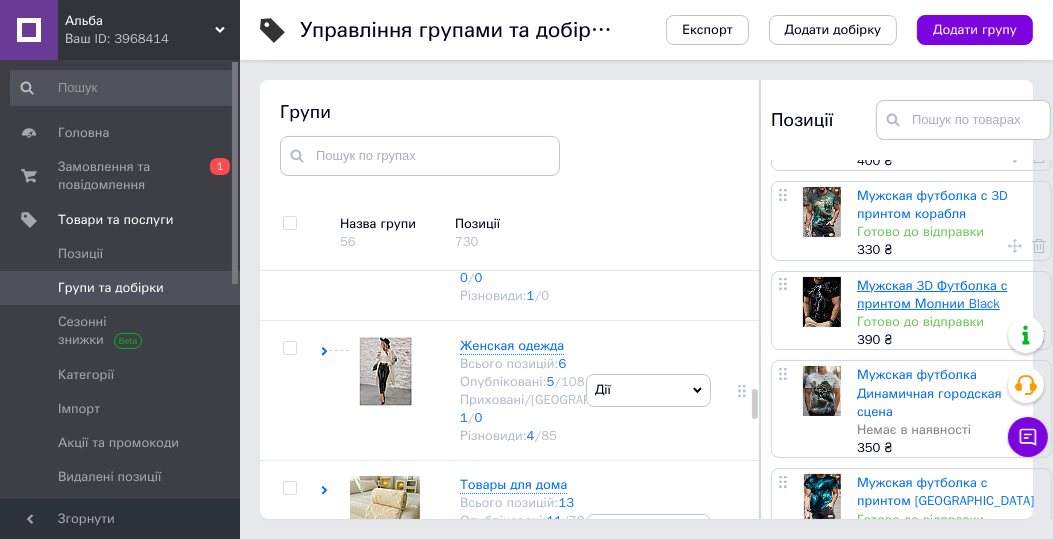 click on "Мужская 3D Футболка с принтом Молнии Black" at bounding box center [932, 294] 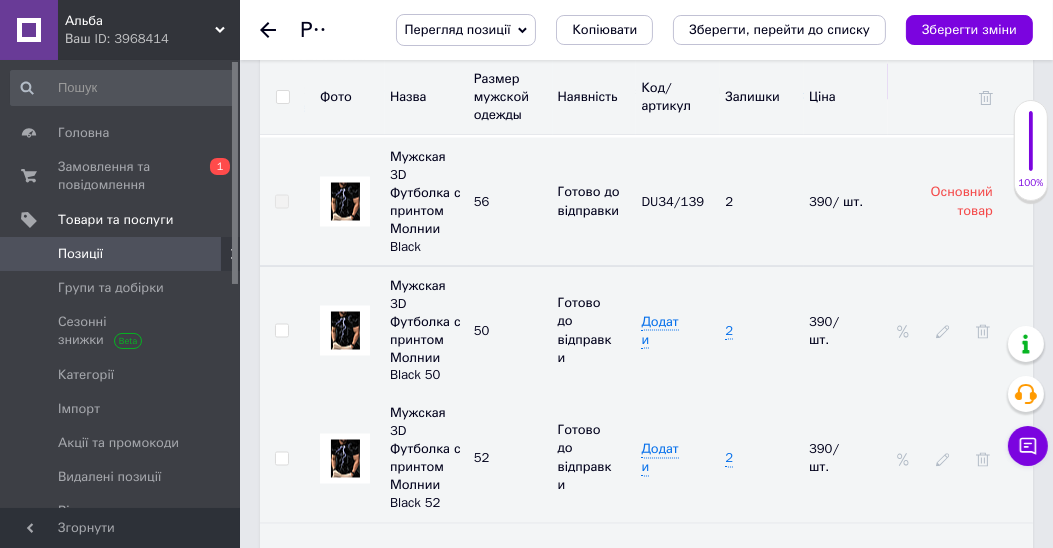 scroll, scrollTop: 3142, scrollLeft: 0, axis: vertical 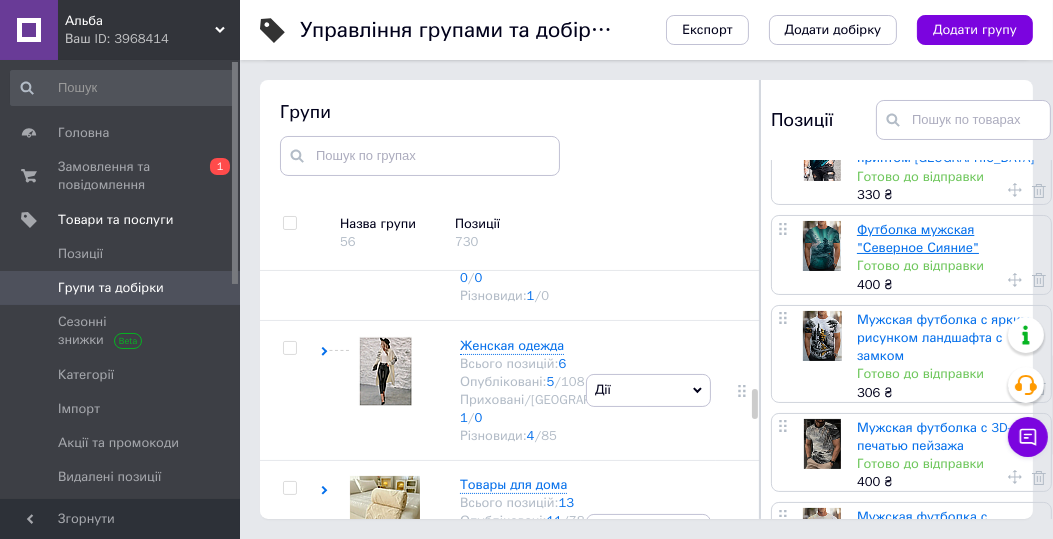 click on "Футболка мужская "Северное Сияние"" at bounding box center (918, 238) 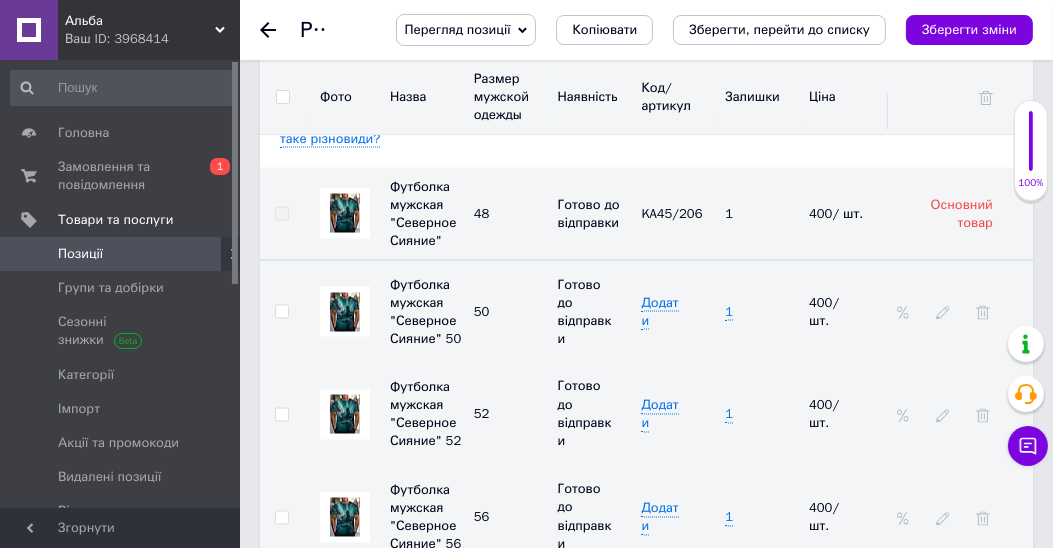scroll, scrollTop: 3257, scrollLeft: 0, axis: vertical 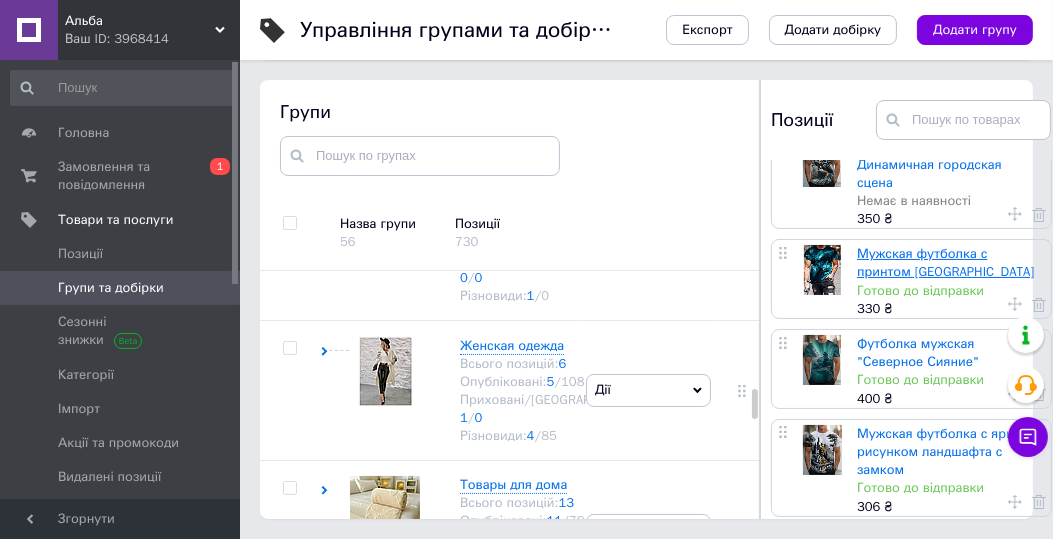 click on "Мужская футболка с принтом [GEOGRAPHIC_DATA]" at bounding box center [945, 262] 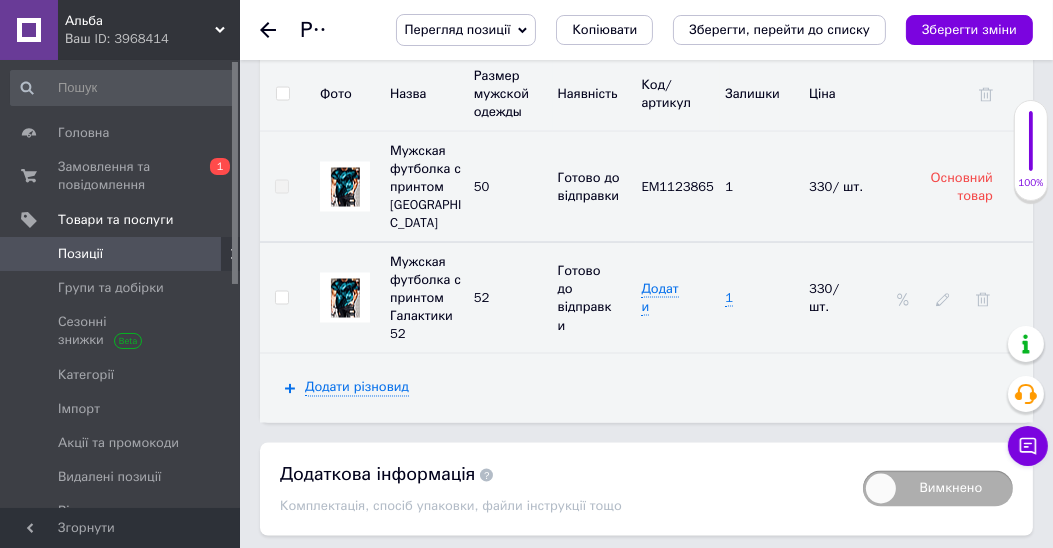 scroll, scrollTop: 3261, scrollLeft: 0, axis: vertical 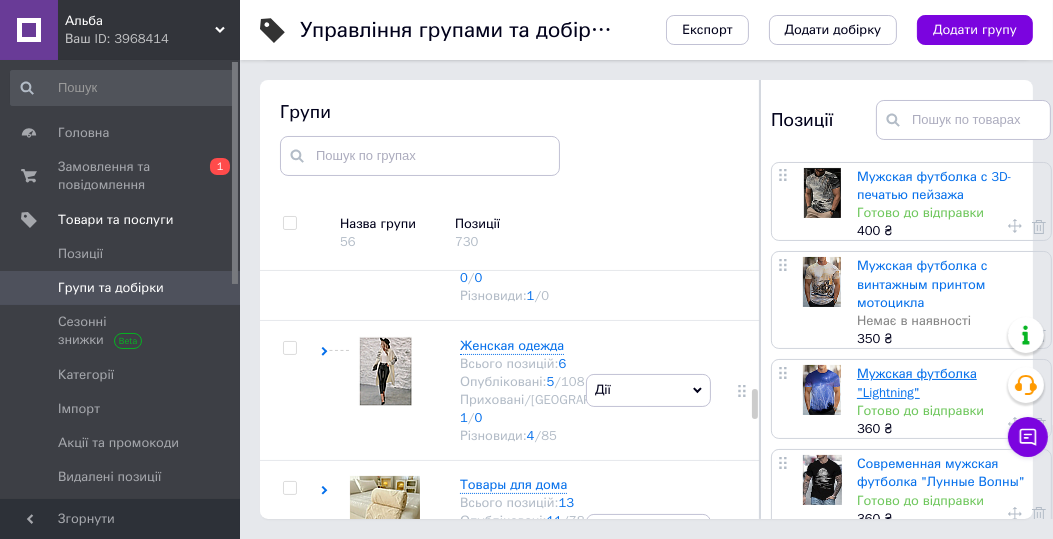 click on "Мужская футболка "Lightning"" at bounding box center [917, 382] 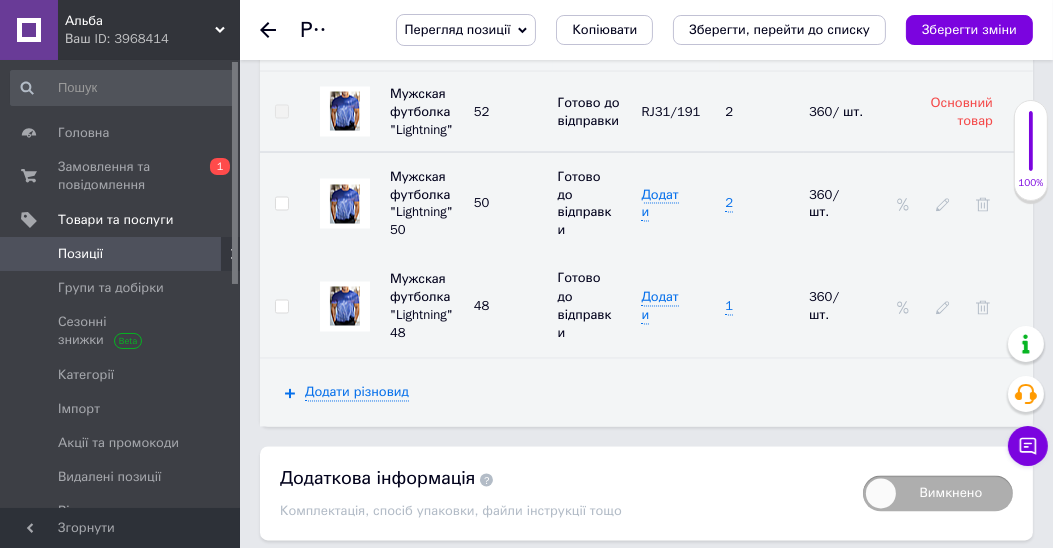 scroll, scrollTop: 3433, scrollLeft: 0, axis: vertical 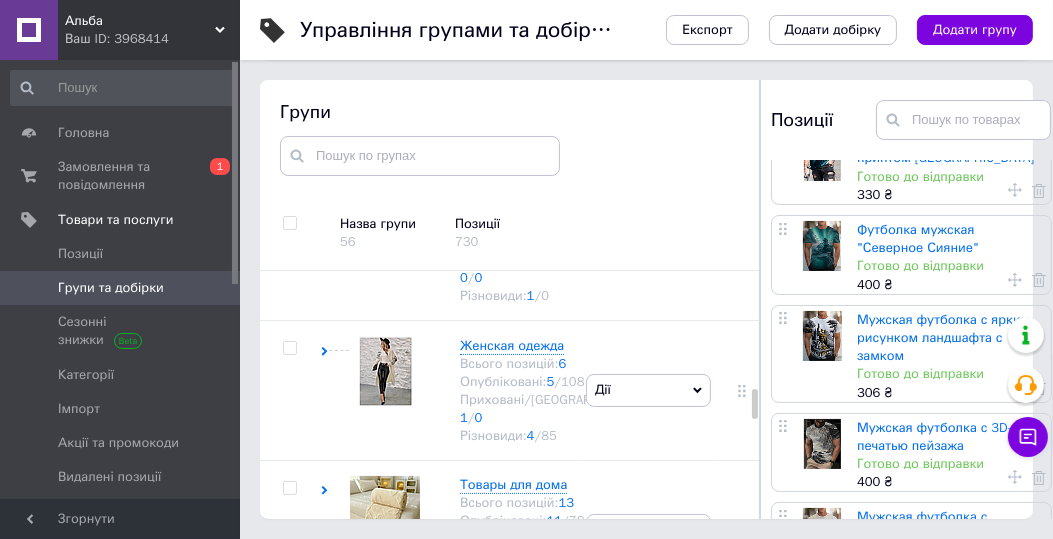 click on "Мужская футболка с 3D-печатью пейзажа" at bounding box center (934, 436) 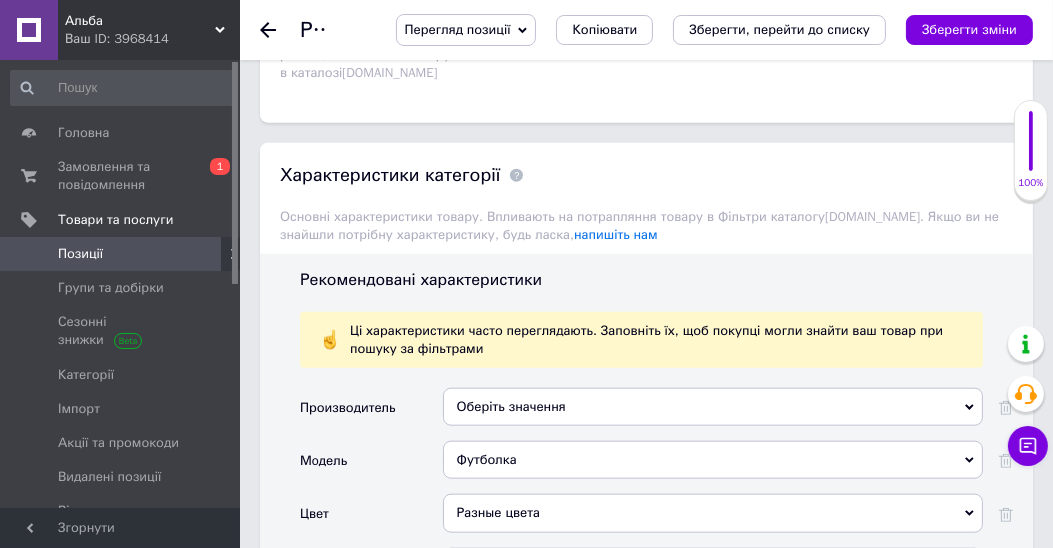 scroll, scrollTop: 2228, scrollLeft: 0, axis: vertical 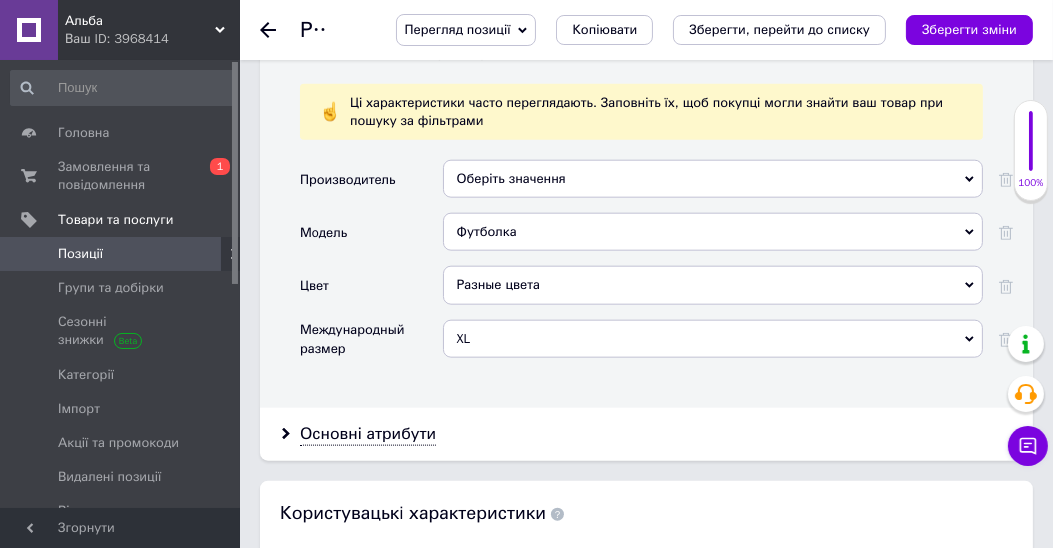 click 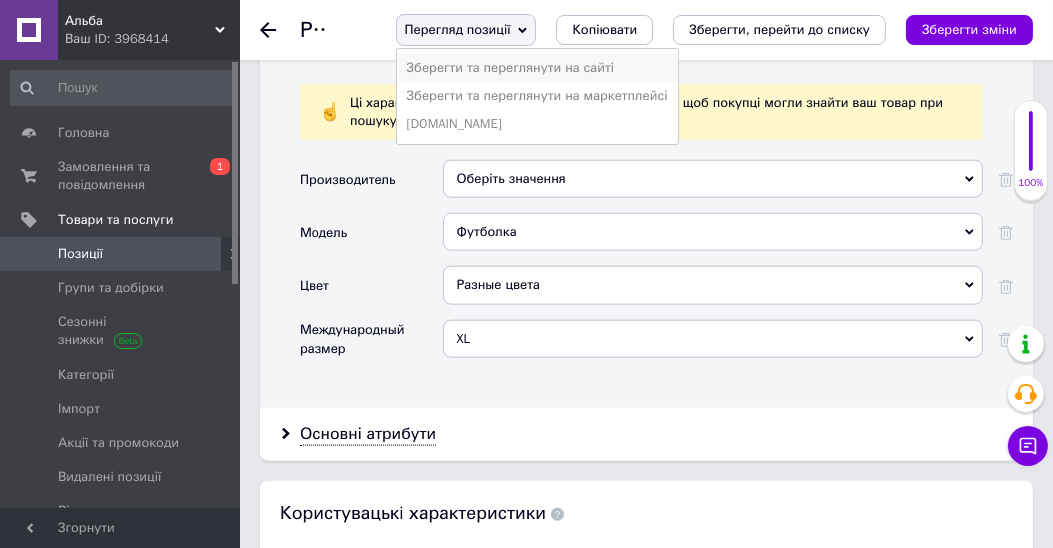 click on "Зберегти та переглянути на сайті" at bounding box center [537, 68] 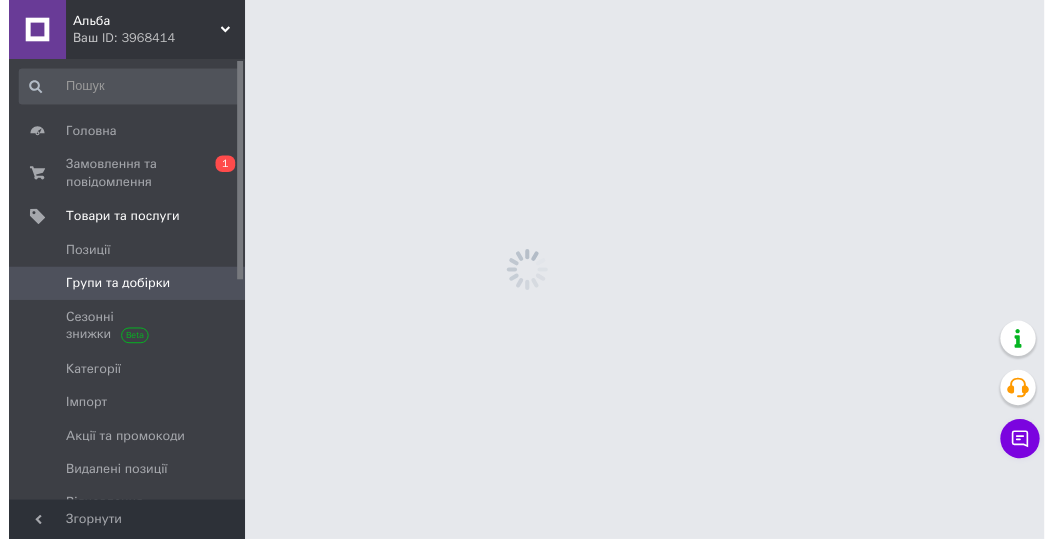 scroll, scrollTop: 0, scrollLeft: 0, axis: both 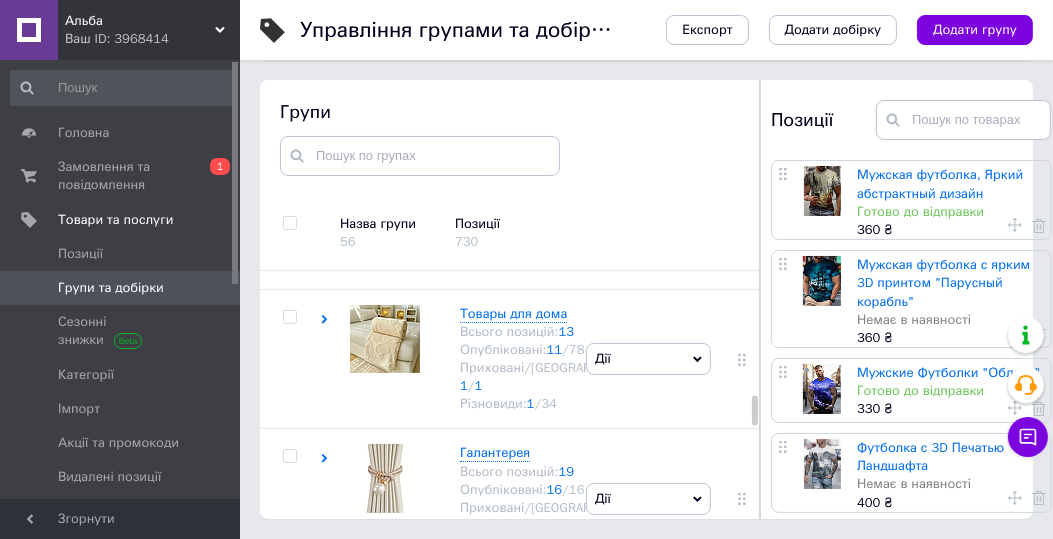 click on "Футболки fantasy" at bounding box center [513, -669] 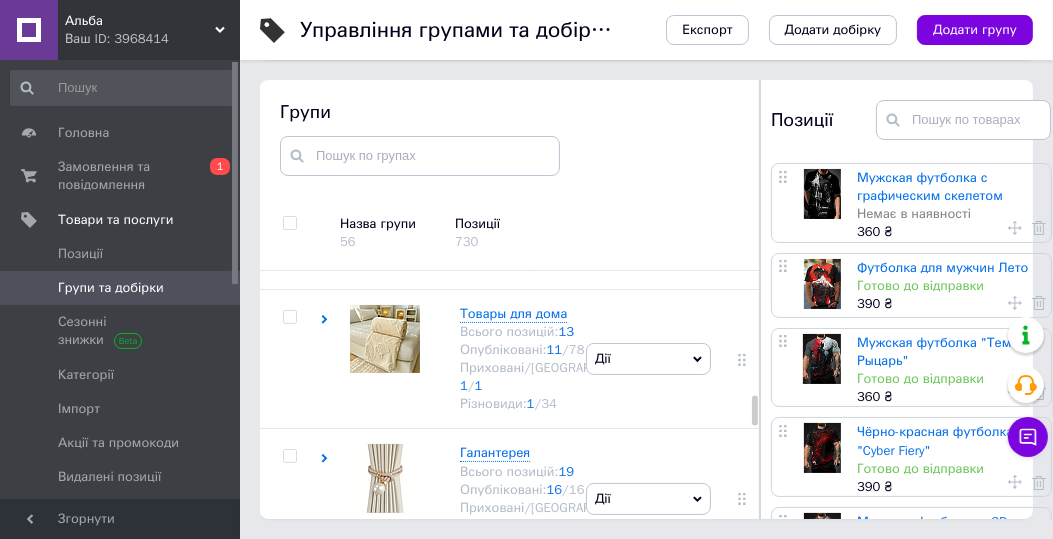 scroll, scrollTop: 342, scrollLeft: 0, axis: vertical 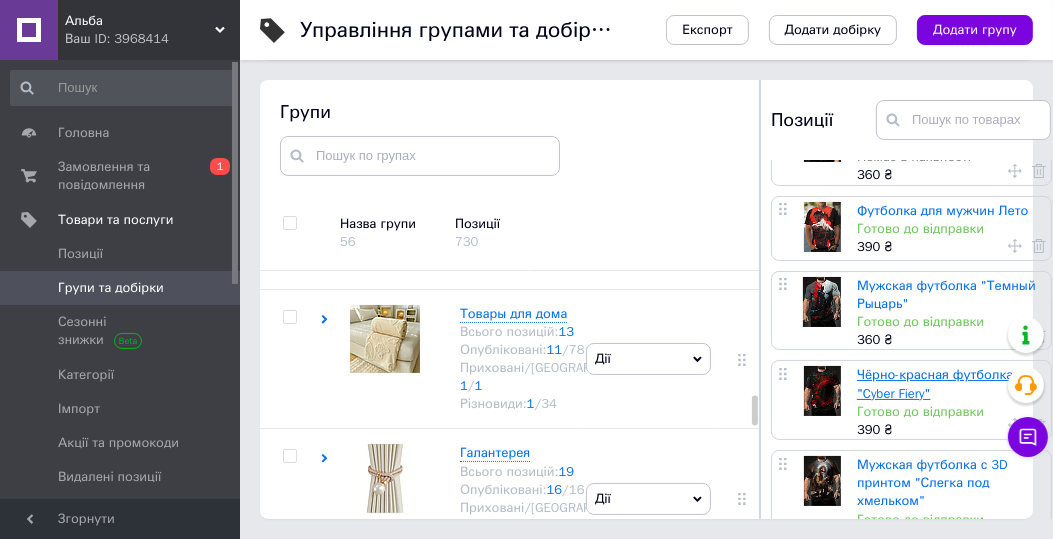 click on "Чёрно-красная футболка "Cyber Fiery"" at bounding box center (935, 383) 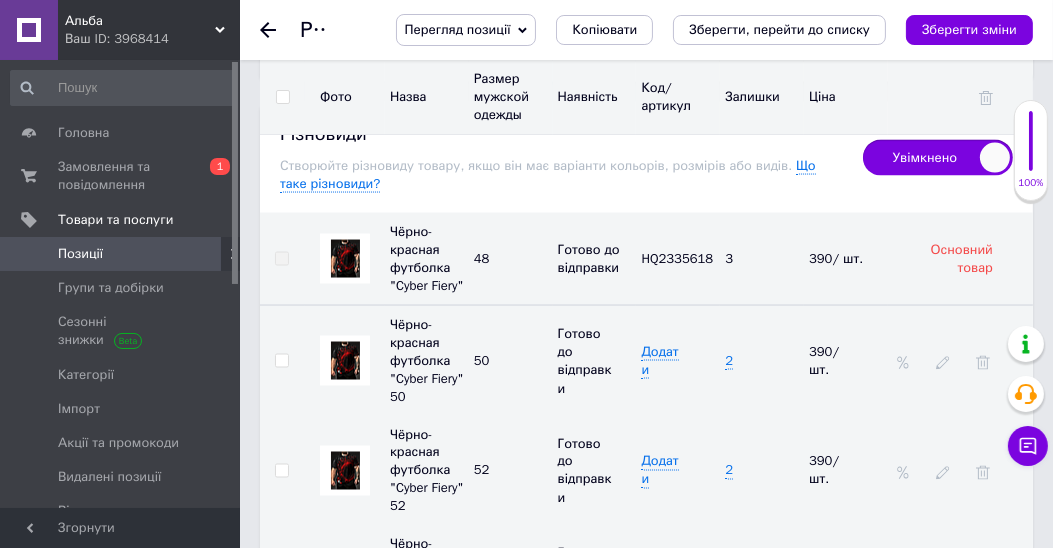 scroll, scrollTop: 3181, scrollLeft: 0, axis: vertical 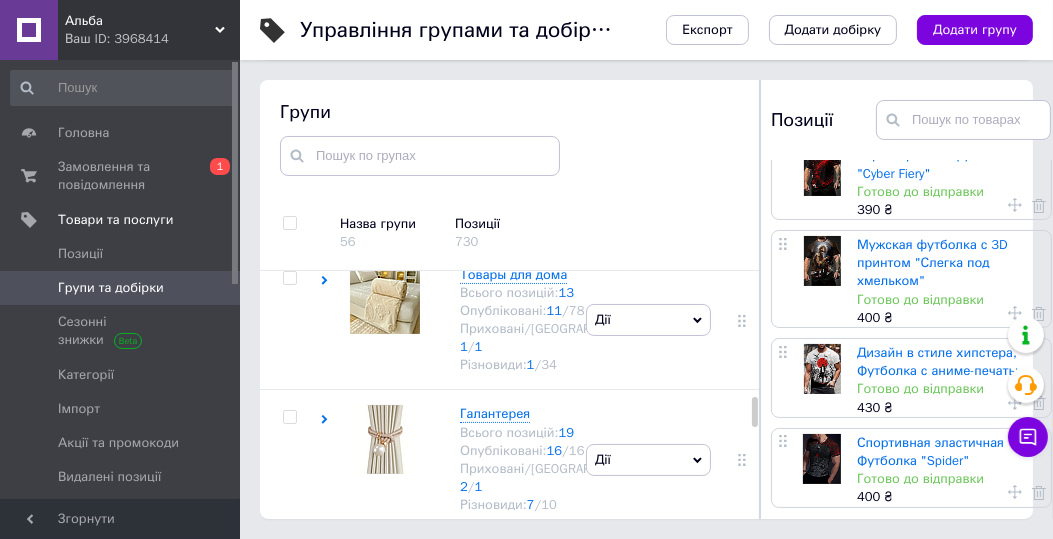 click on "Спортивная эластичная Футболка "Spider"" at bounding box center [930, 451] 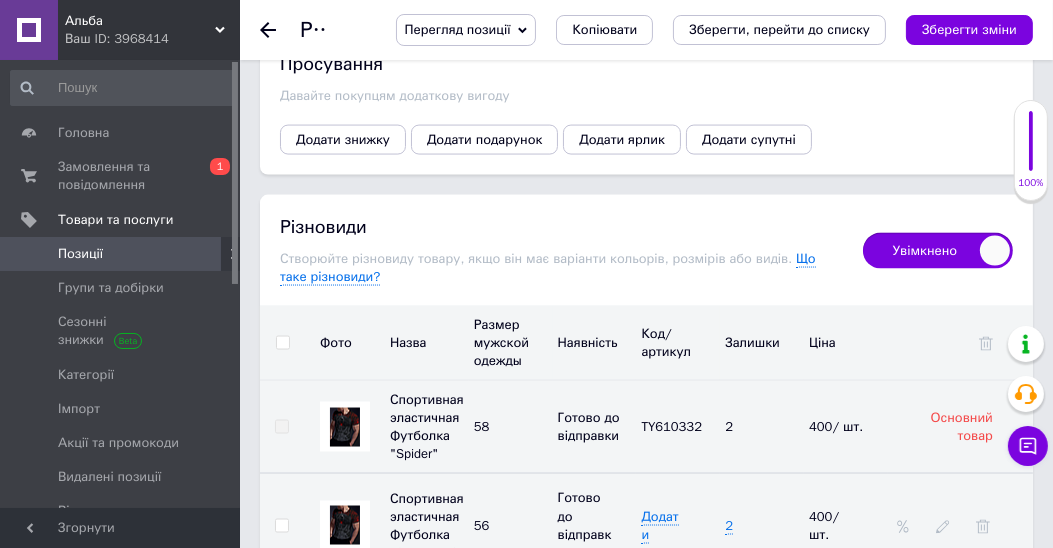 scroll, scrollTop: 3314, scrollLeft: 0, axis: vertical 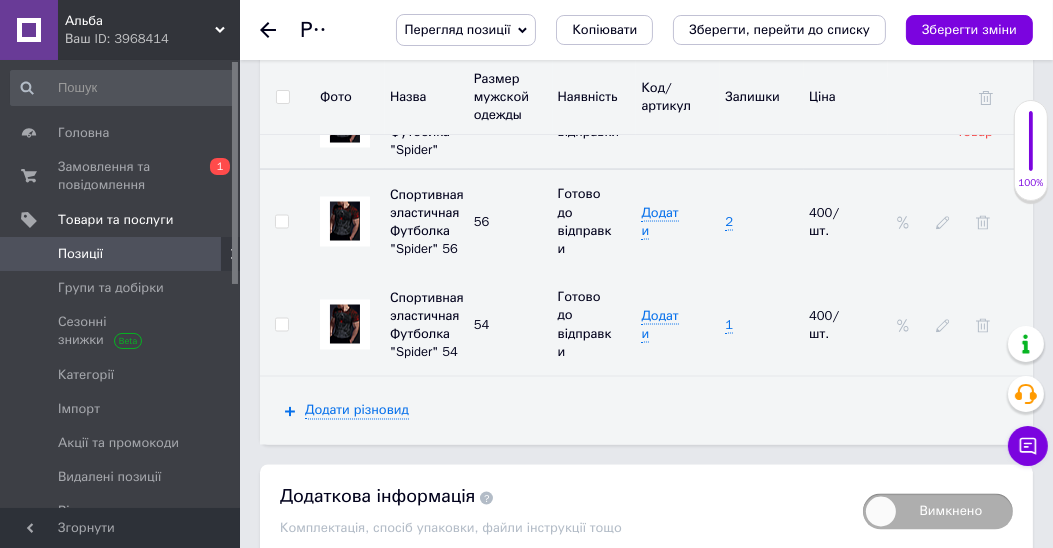 click 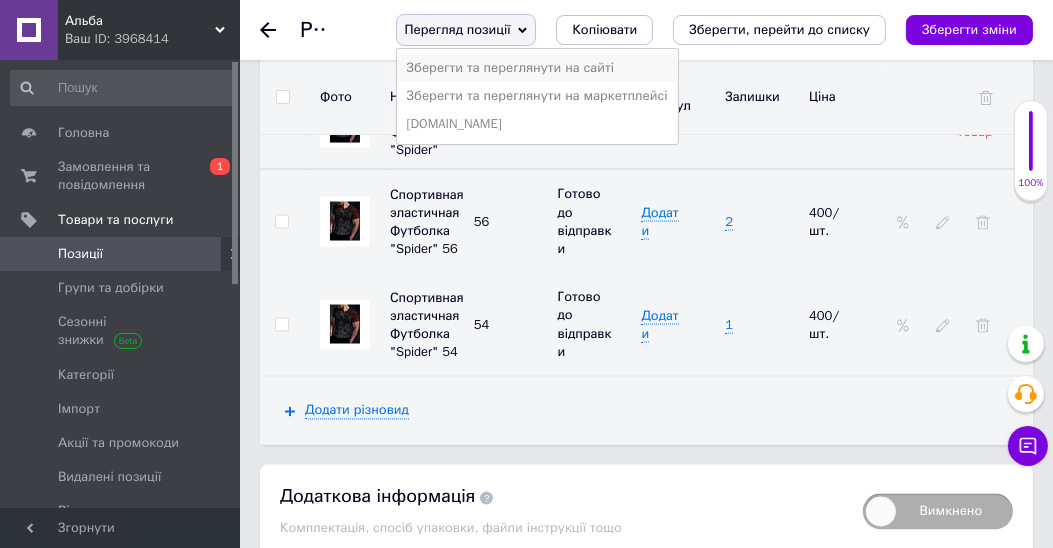 click on "Зберегти та переглянути на сайті" at bounding box center (537, 68) 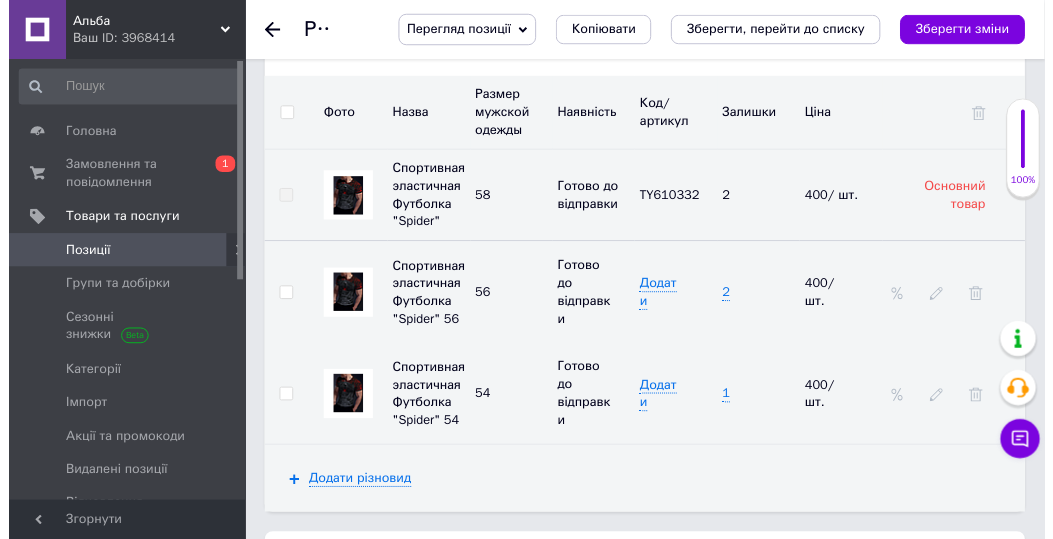 scroll, scrollTop: 0, scrollLeft: 0, axis: both 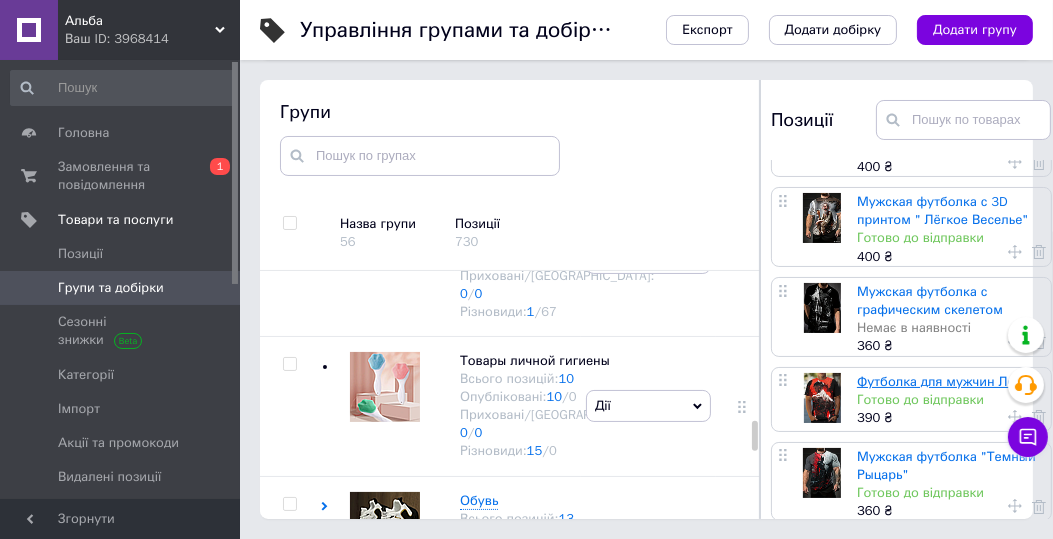 click on "Футболка для мужчин Лето" at bounding box center [942, 381] 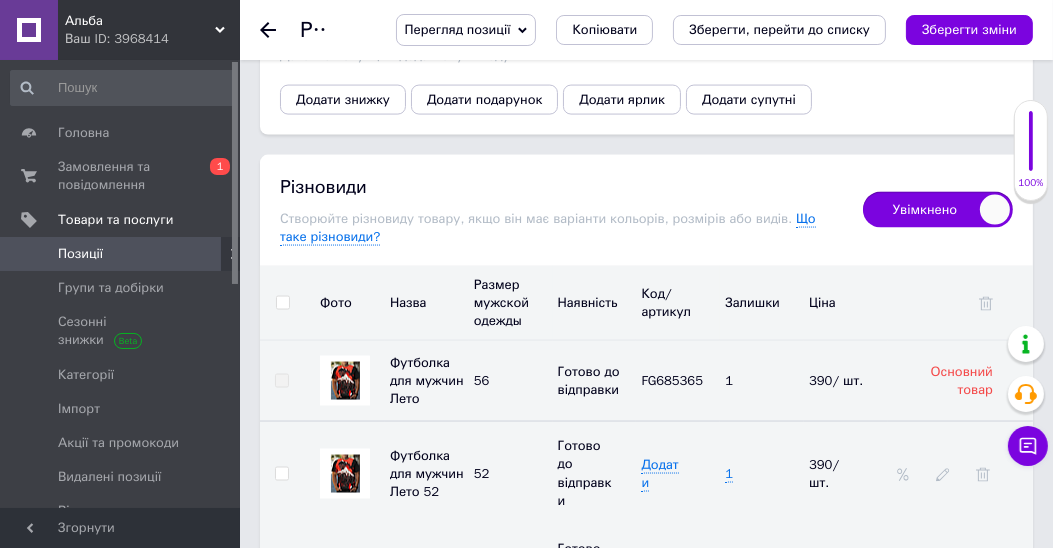 scroll, scrollTop: 3257, scrollLeft: 0, axis: vertical 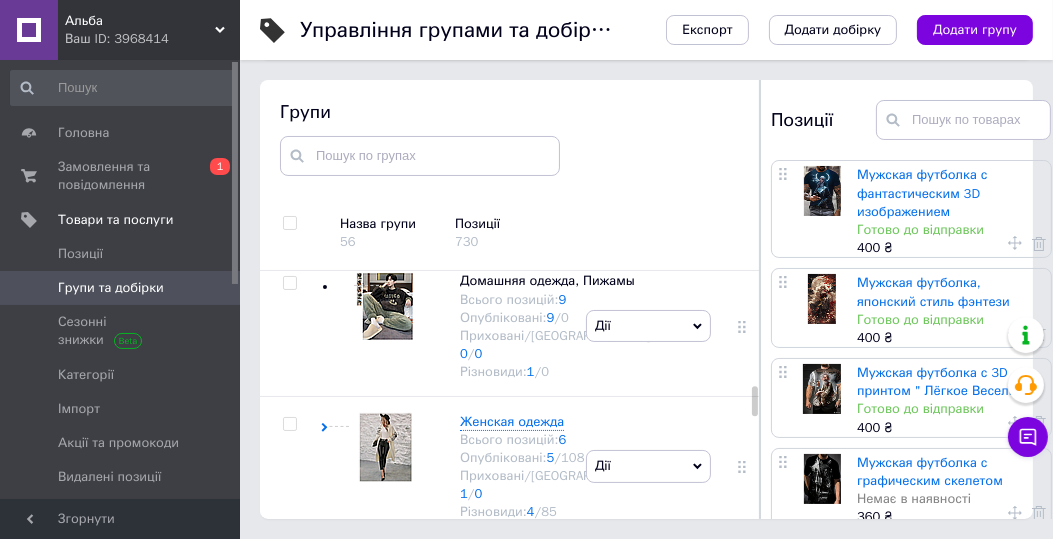 click on "Футболки Scenery" at bounding box center [515, -562] 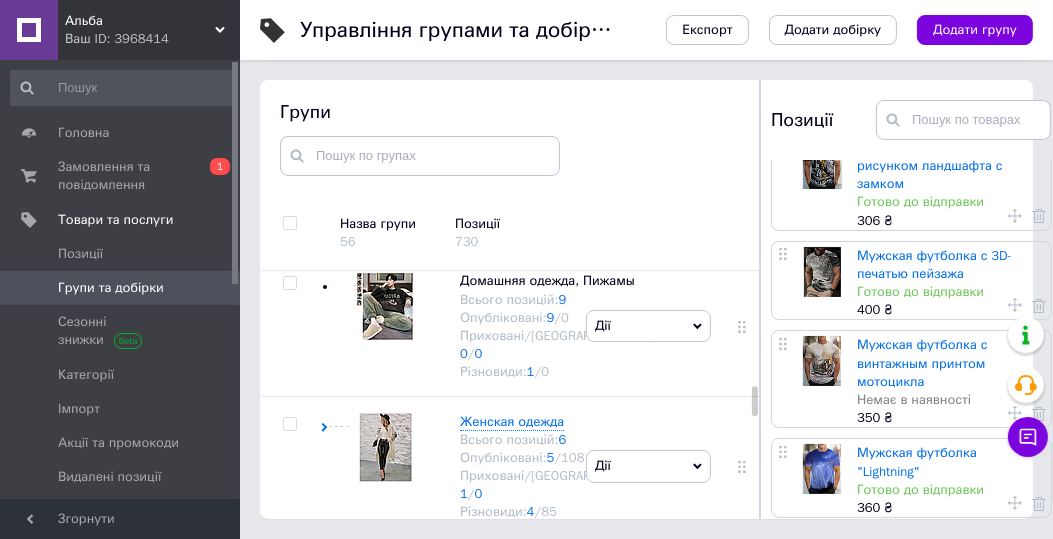 scroll, scrollTop: 936, scrollLeft: 0, axis: vertical 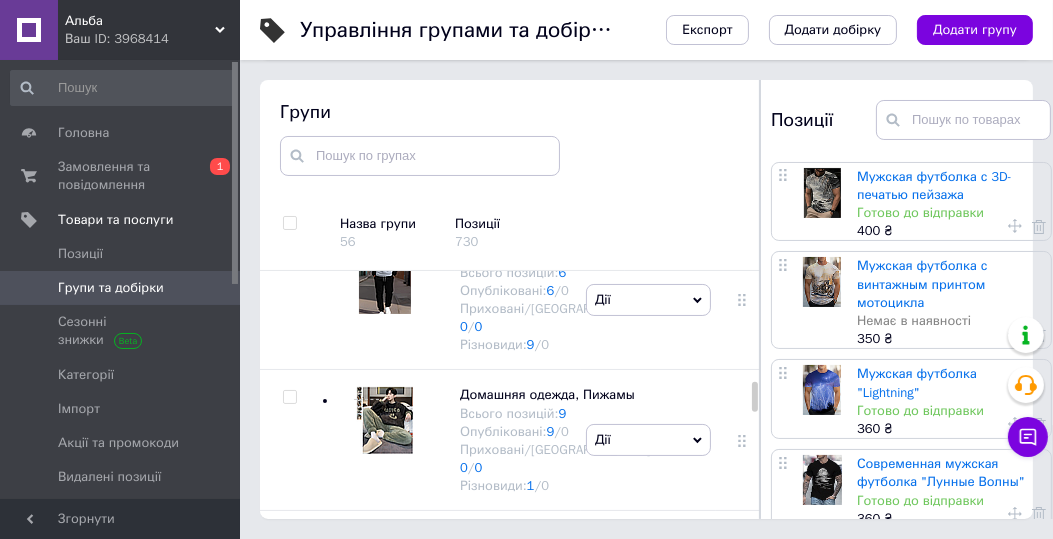 click on "Футболки Curvature of space" at bounding box center (546, -588) 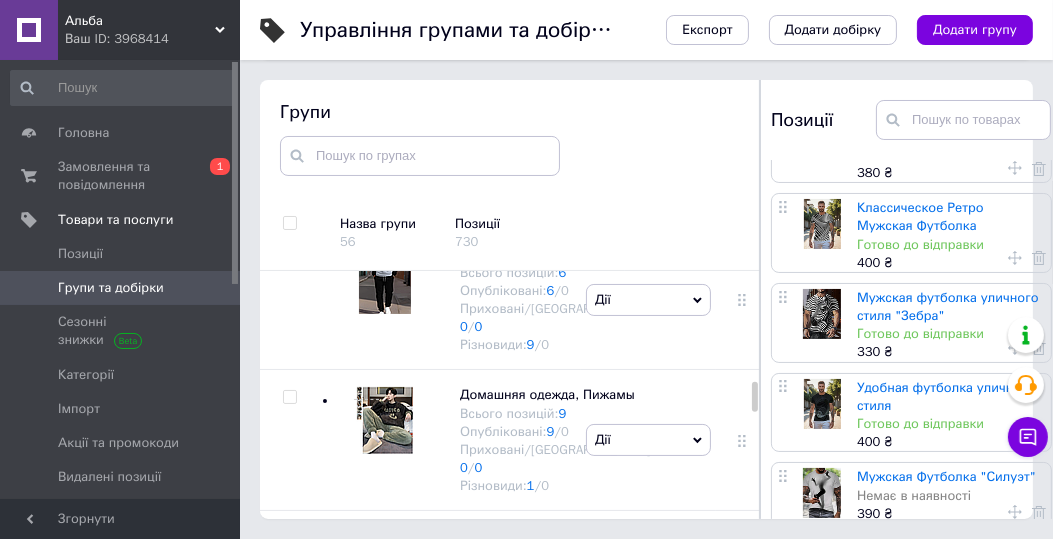 scroll, scrollTop: 171, scrollLeft: 0, axis: vertical 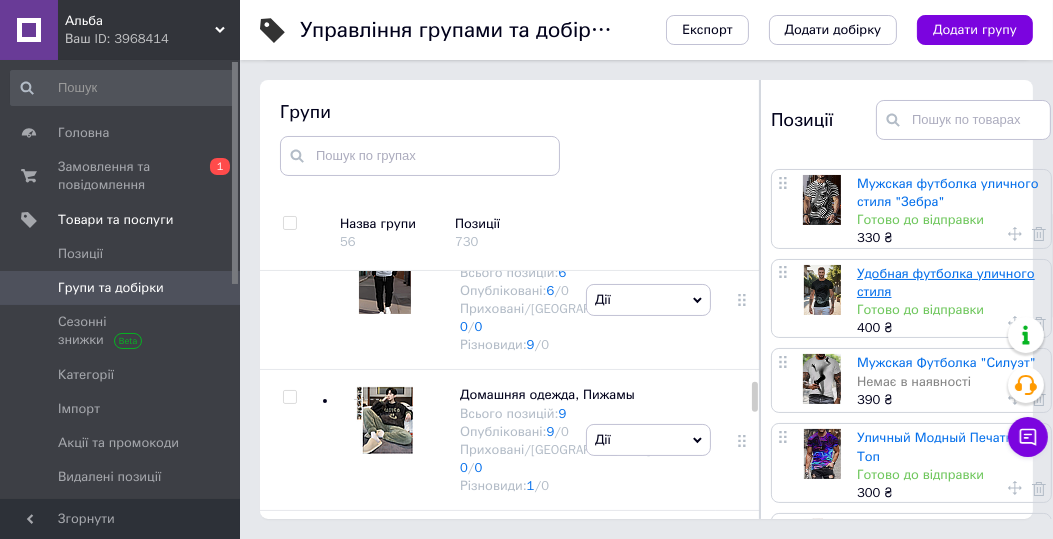 click on "Удобная футболка уличного стиля" at bounding box center (946, 282) 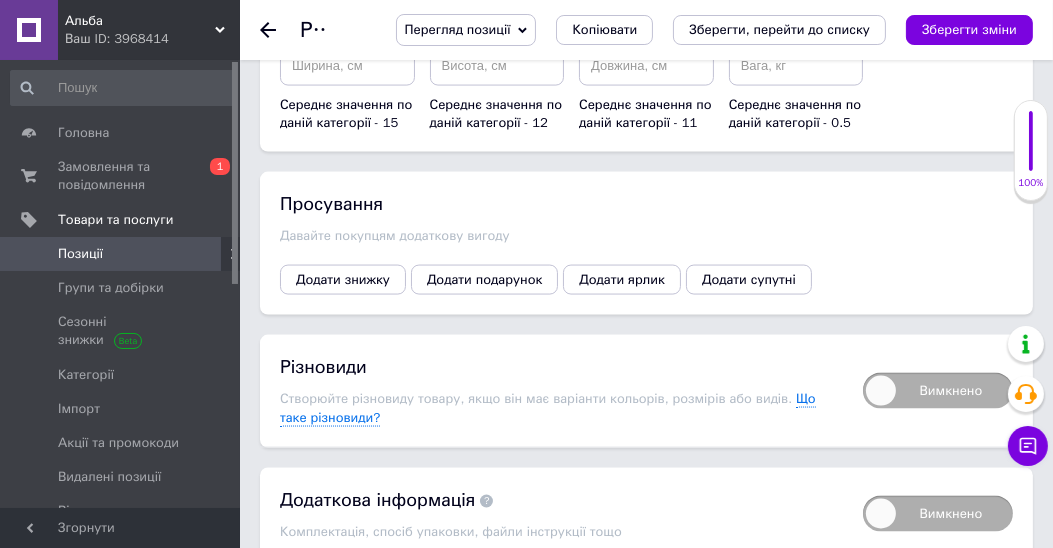 scroll, scrollTop: 3074, scrollLeft: 0, axis: vertical 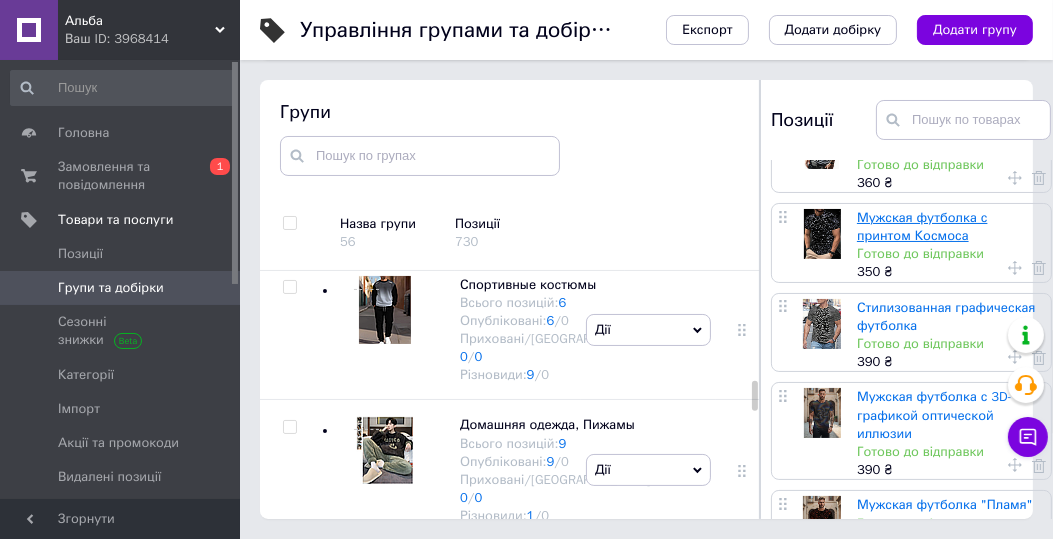 click on "Мужская футболка с принтом Космоса" at bounding box center [922, 226] 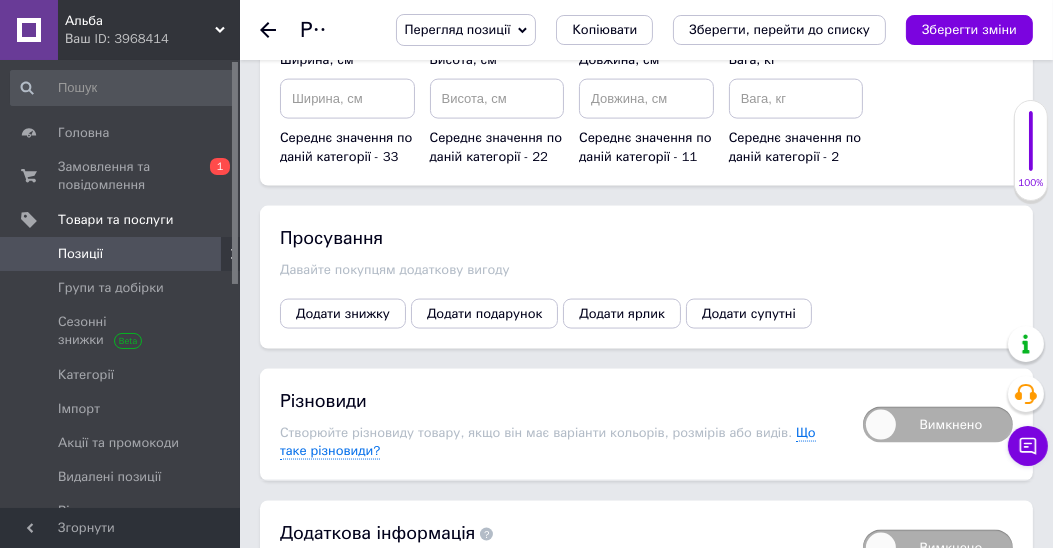 scroll, scrollTop: 3050, scrollLeft: 0, axis: vertical 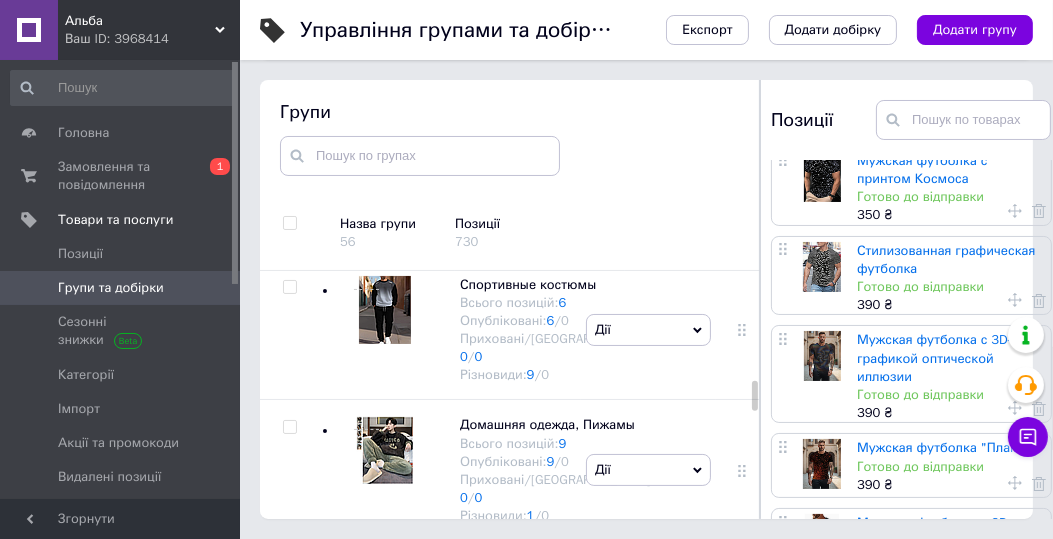click on "Мужская футболка с 3D-графикой оптической иллюзии" at bounding box center [934, 357] 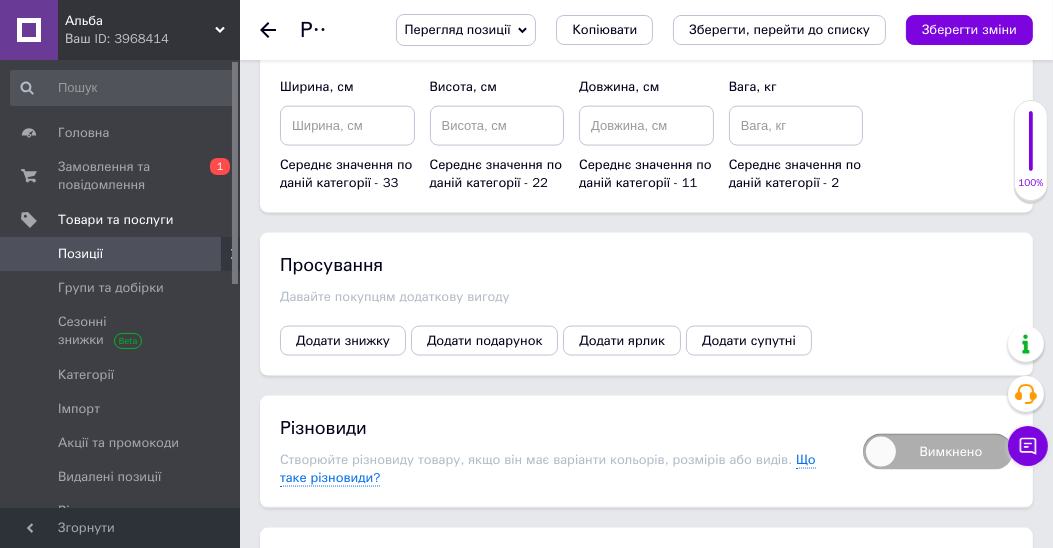 scroll, scrollTop: 3021, scrollLeft: 0, axis: vertical 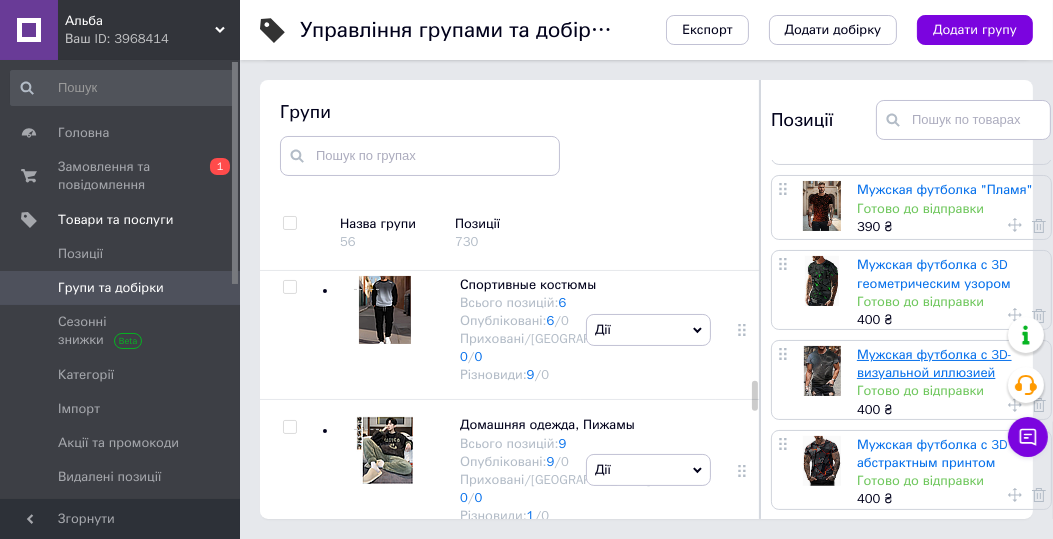 click on "Мужская футболка с 3D-визуальной иллюзией" at bounding box center (934, 363) 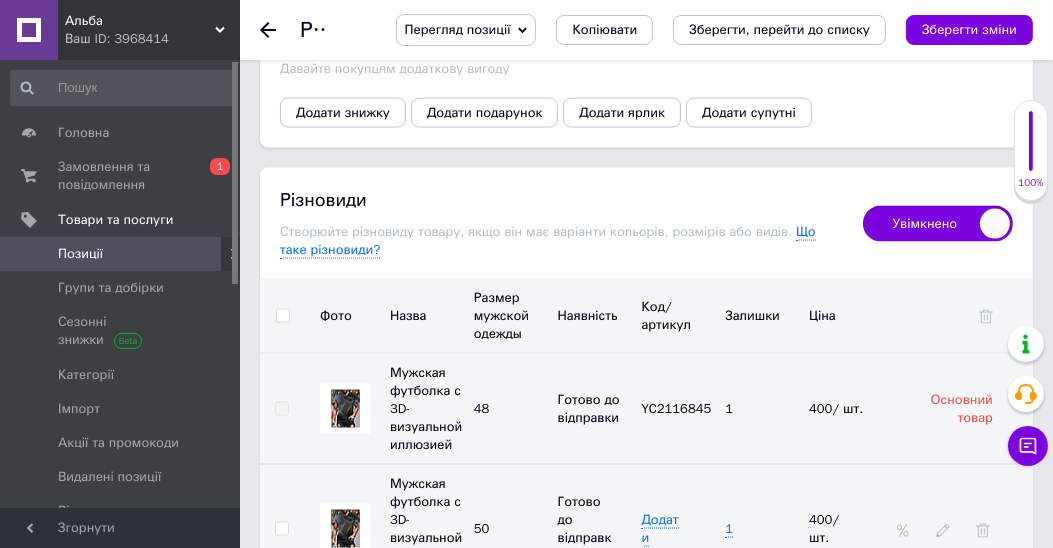 scroll, scrollTop: 3371, scrollLeft: 0, axis: vertical 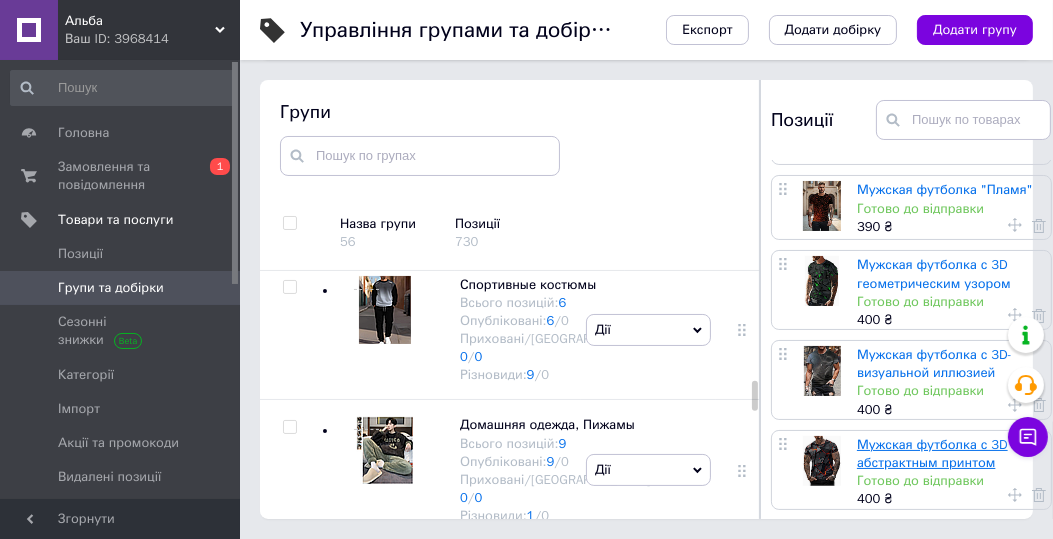 click on "Мужская футболка с 3D абстрактным принтом" at bounding box center [932, 453] 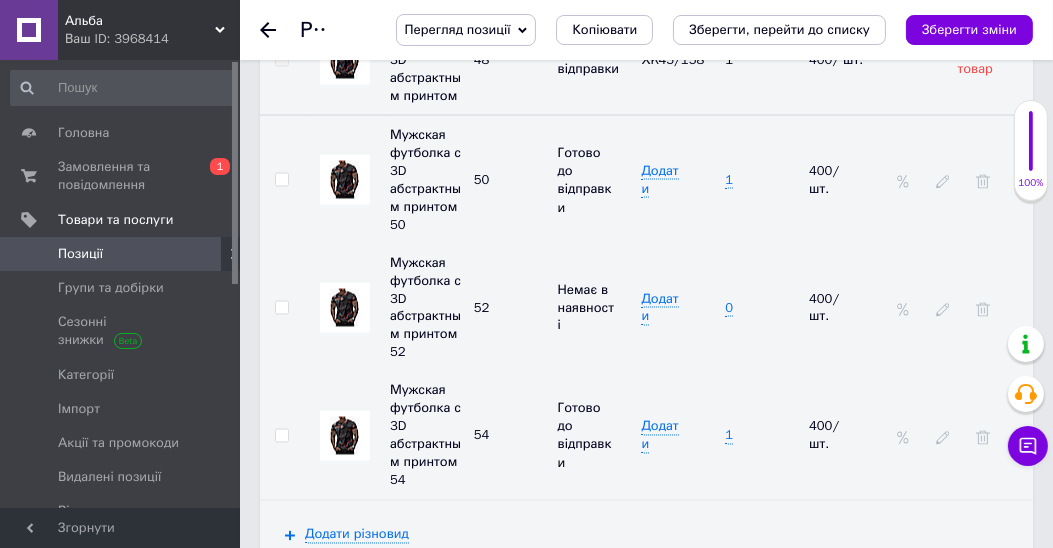 scroll, scrollTop: 3428, scrollLeft: 0, axis: vertical 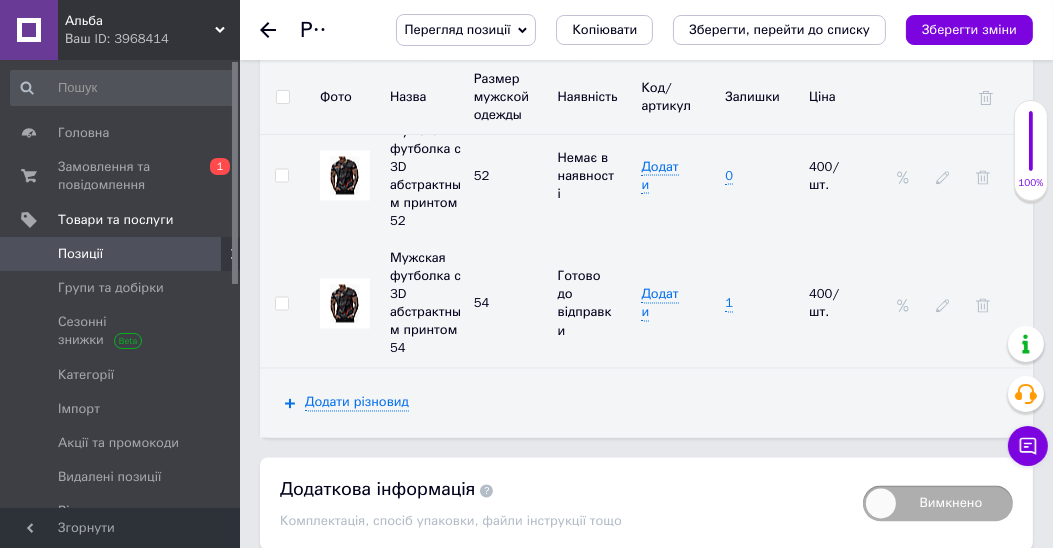 click 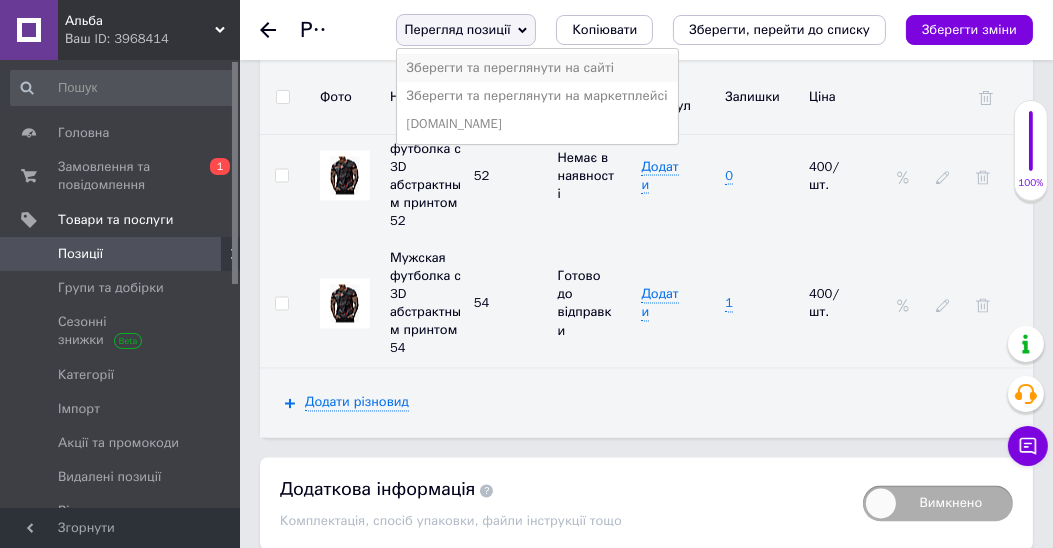 click on "Зберегти та переглянути на сайті" at bounding box center (537, 68) 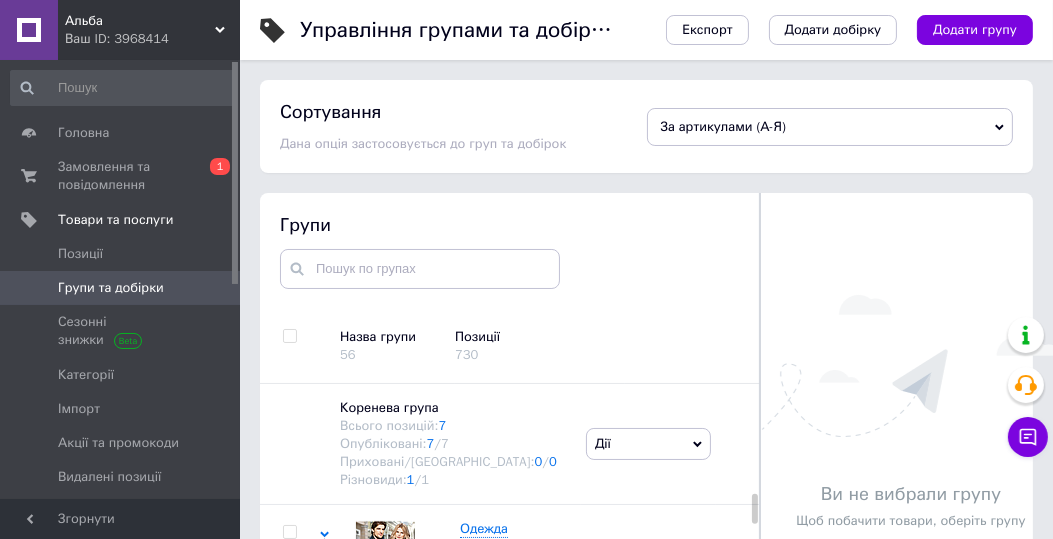 scroll, scrollTop: 121, scrollLeft: 0, axis: vertical 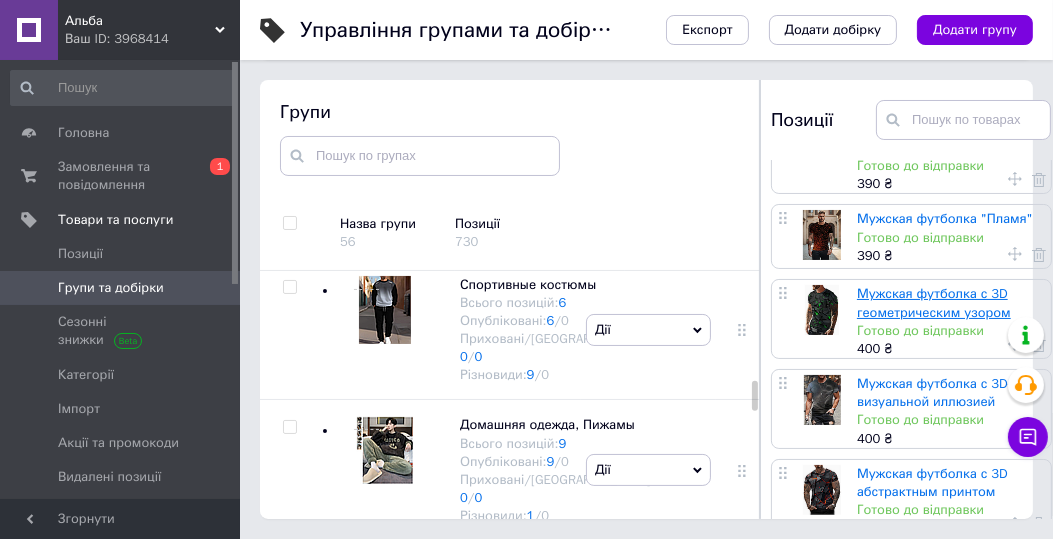 click on "Мужская футболка с 3D геометрическим узором" at bounding box center (934, 302) 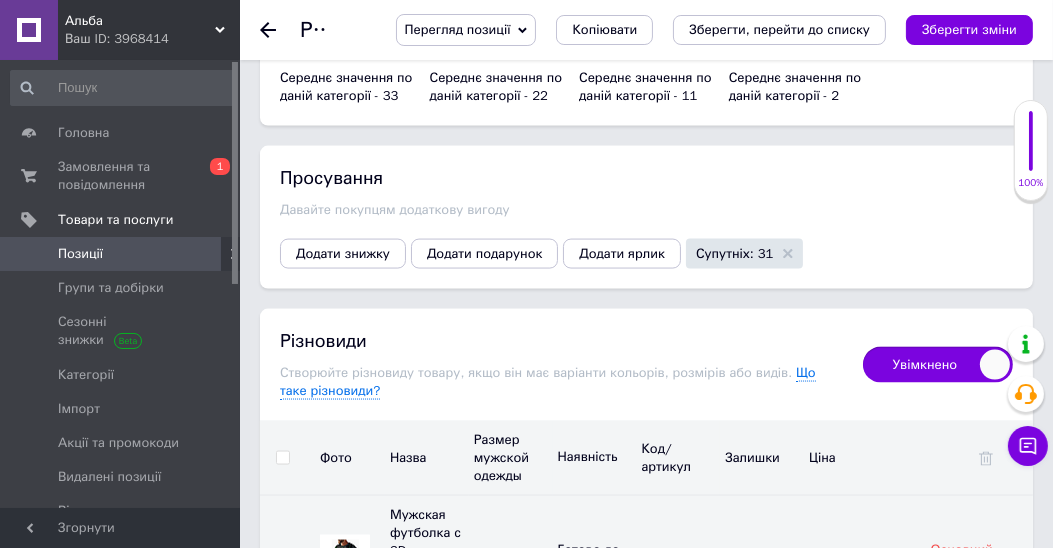 scroll, scrollTop: 3200, scrollLeft: 0, axis: vertical 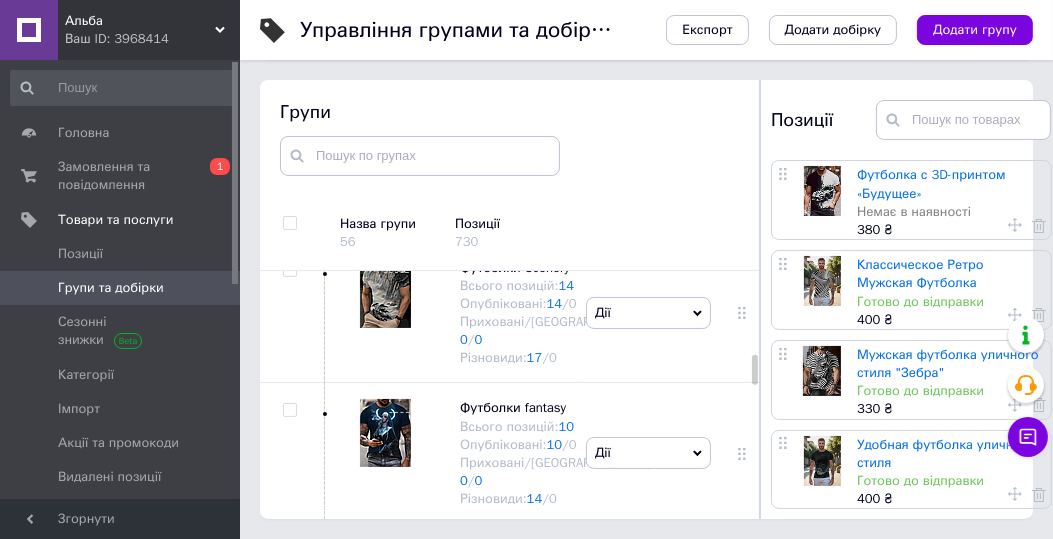 click on "Футболки Knightly theme" at bounding box center [534, -313] 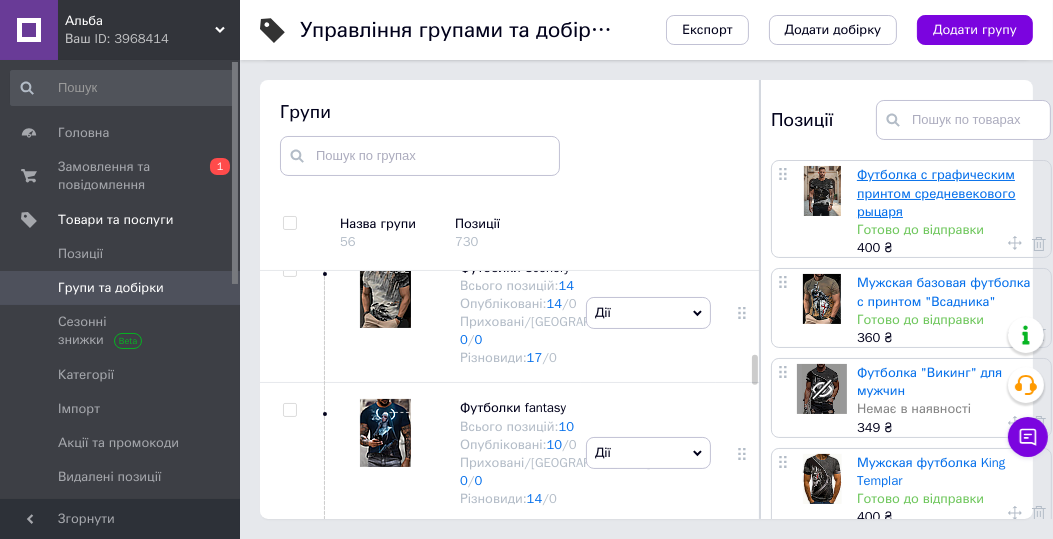 click on "Футболка с графическим принтом средневекового рыцаря Готово до відправки 400   ₴ Мужская базовая футболка с принтом "Всадника" Готово до відправки 360   ₴ Футболка  "Викинг" для мужчин Немає в наявності 349   ₴ Мужская футболка  King Templar Готово до відправки 400   ₴ Мужская футболка с 3D-печатью "Jesus", черно-белая Готово до відправки 360   ₴ Мужская футболка с 3D-печатью "Jesus" , черно-серая Готово до відправки 360   ₴ Мужская Футболка с 3D принтом "Рыцарь и Лев" В наявності 390   ₴ Мужская Футболка с 3D принтом Рыцаря Тамплиера Немає в наявності 330   ₴ Немає в наявності 370   ₴ 300   ₴ 349" at bounding box center (914, 691) 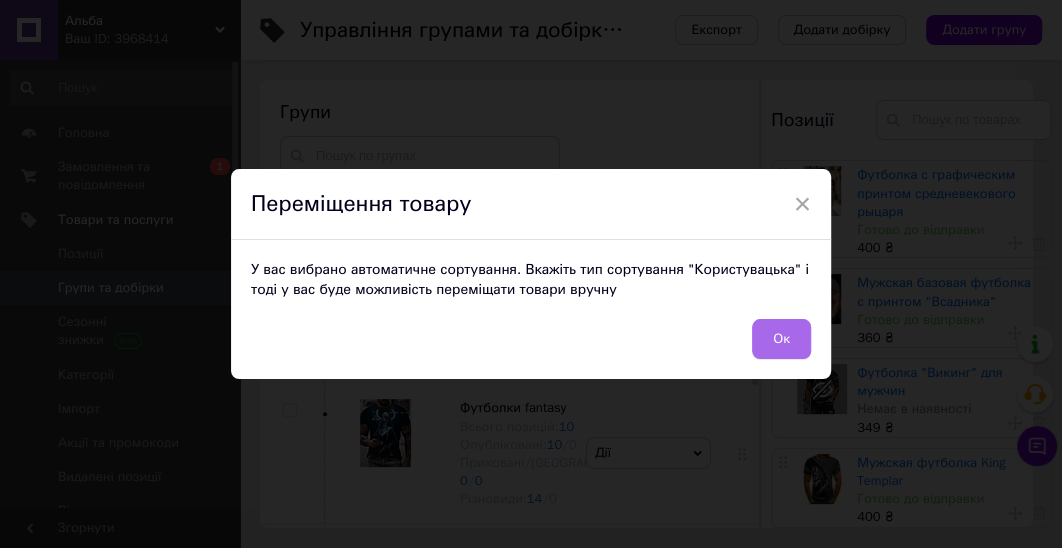 click on "Ок" at bounding box center [781, 339] 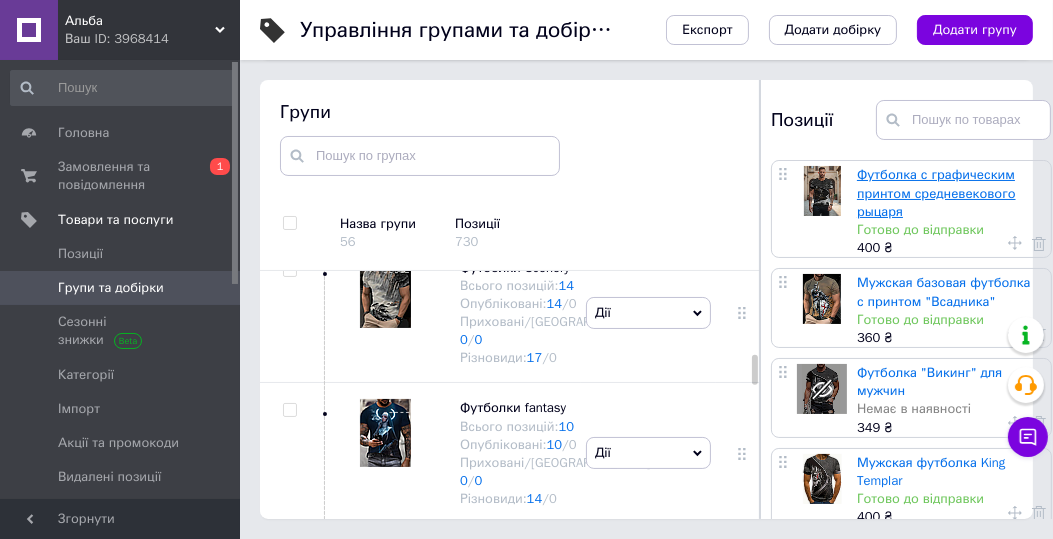 click on "Футболка с графическим принтом средневекового рыцаря" at bounding box center (936, 192) 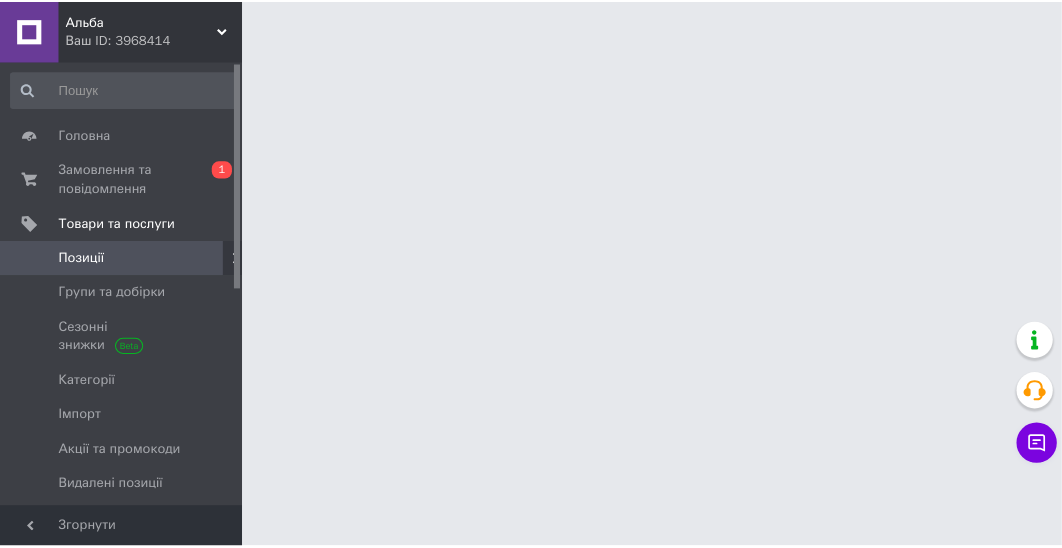 scroll, scrollTop: 0, scrollLeft: 0, axis: both 